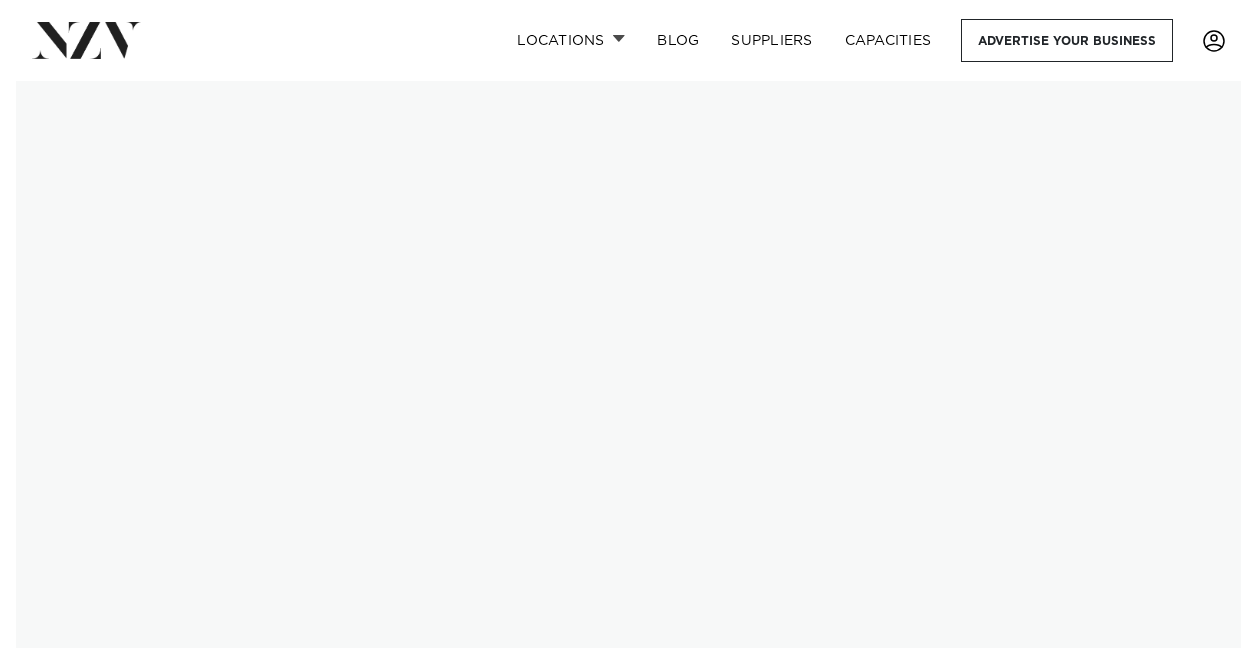 scroll, scrollTop: 0, scrollLeft: 0, axis: both 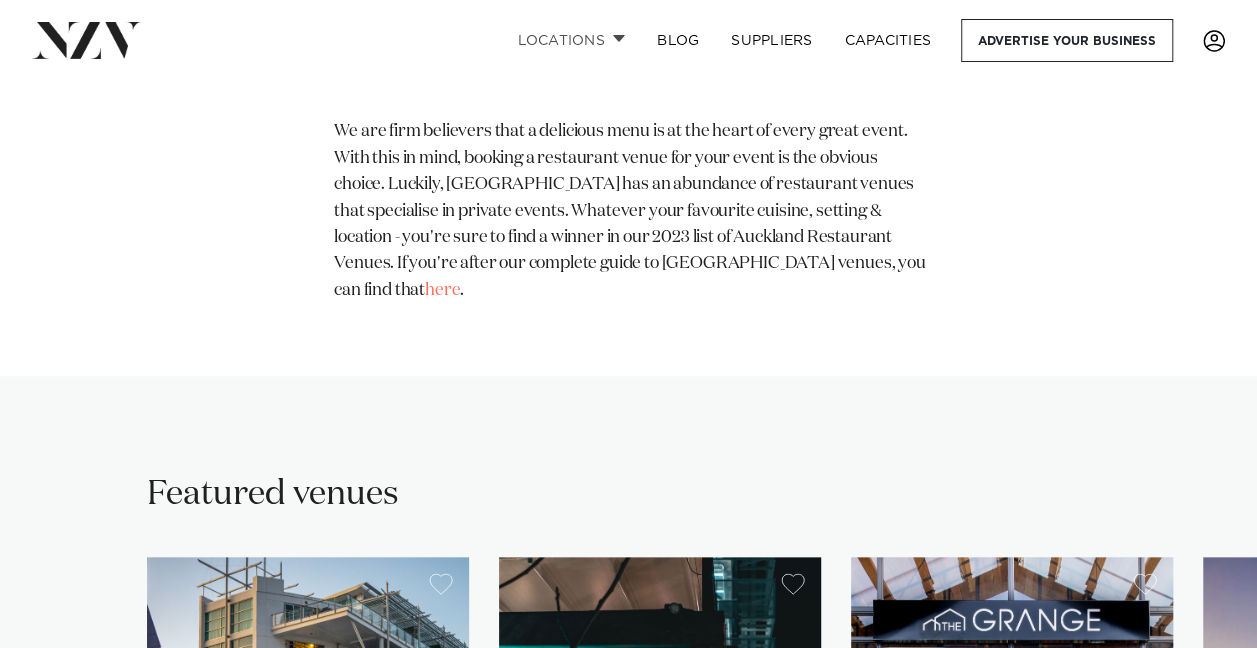 click on "Locations" at bounding box center (571, 40) 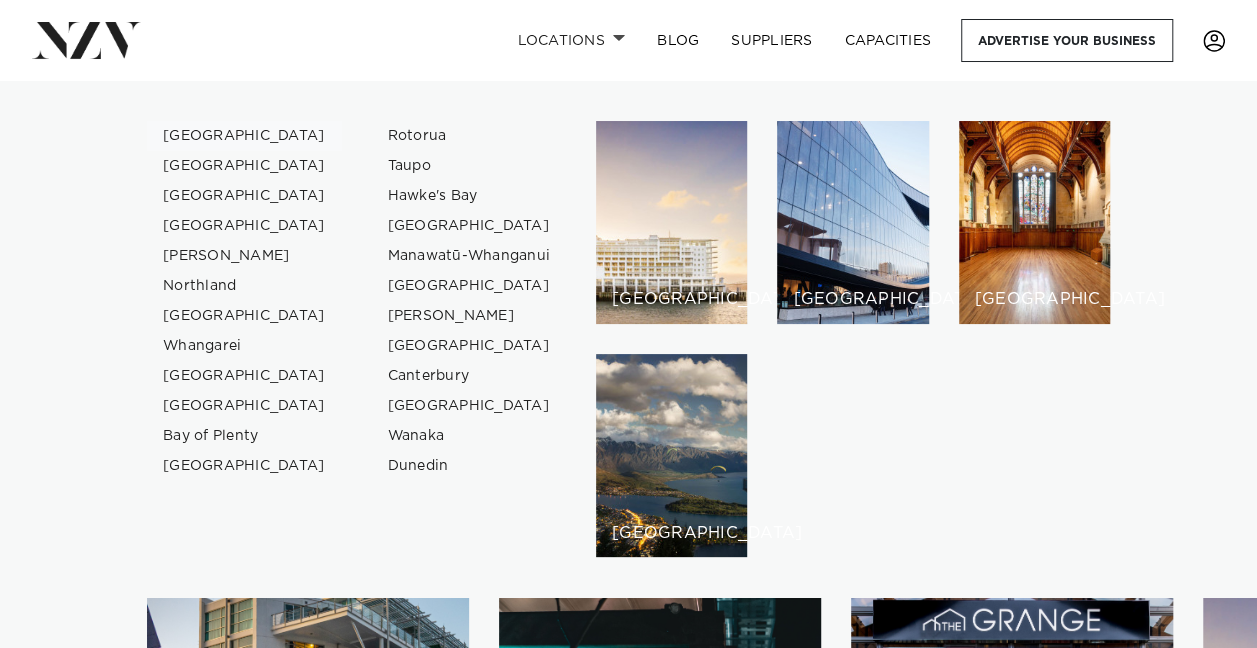 click on "[GEOGRAPHIC_DATA]" at bounding box center [244, 136] 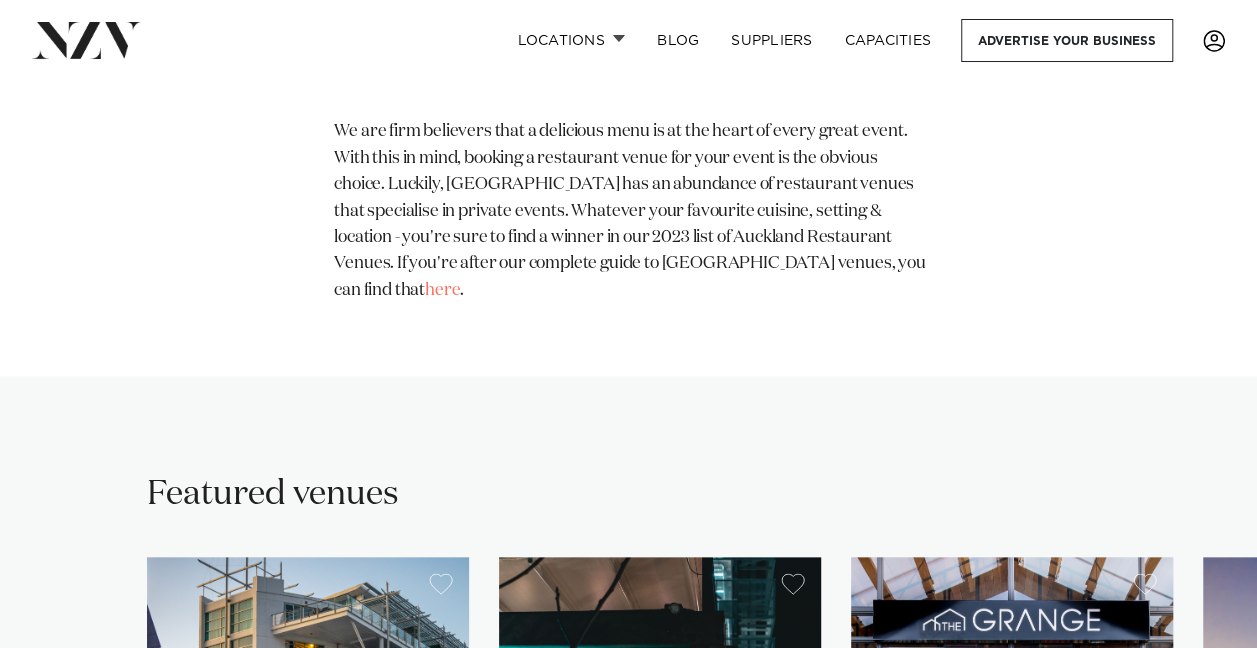 scroll, scrollTop: 1014, scrollLeft: 0, axis: vertical 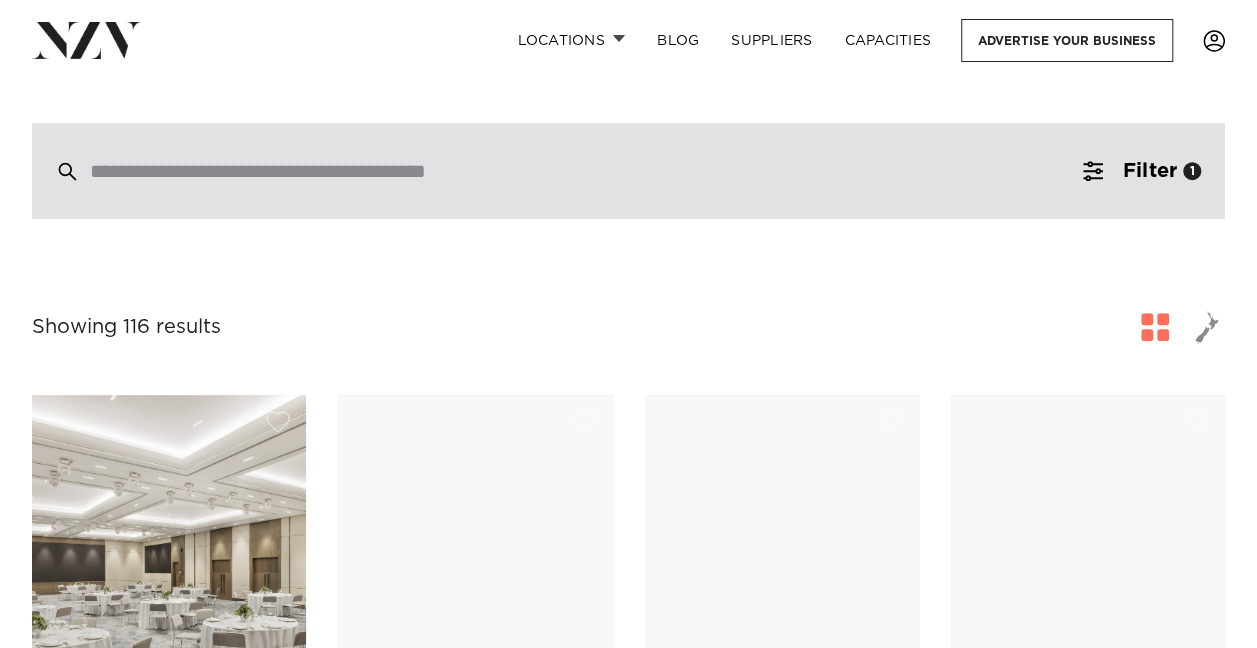 click at bounding box center [586, 171] 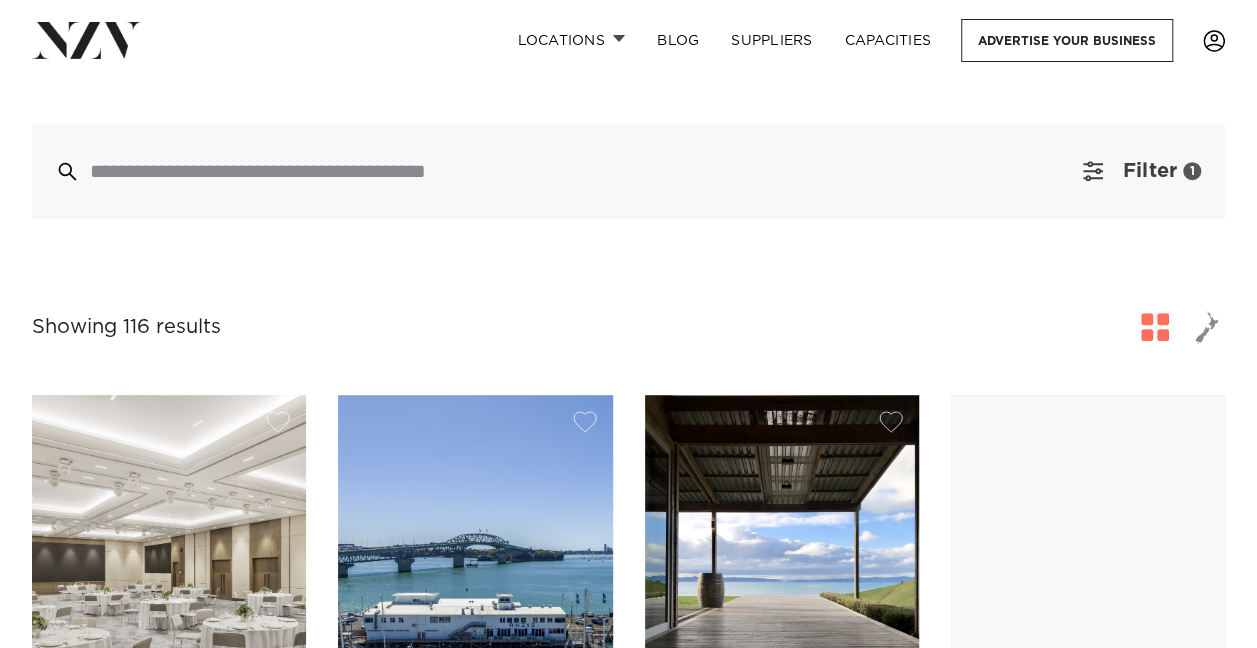 click on "Filter 1" at bounding box center (1142, 171) 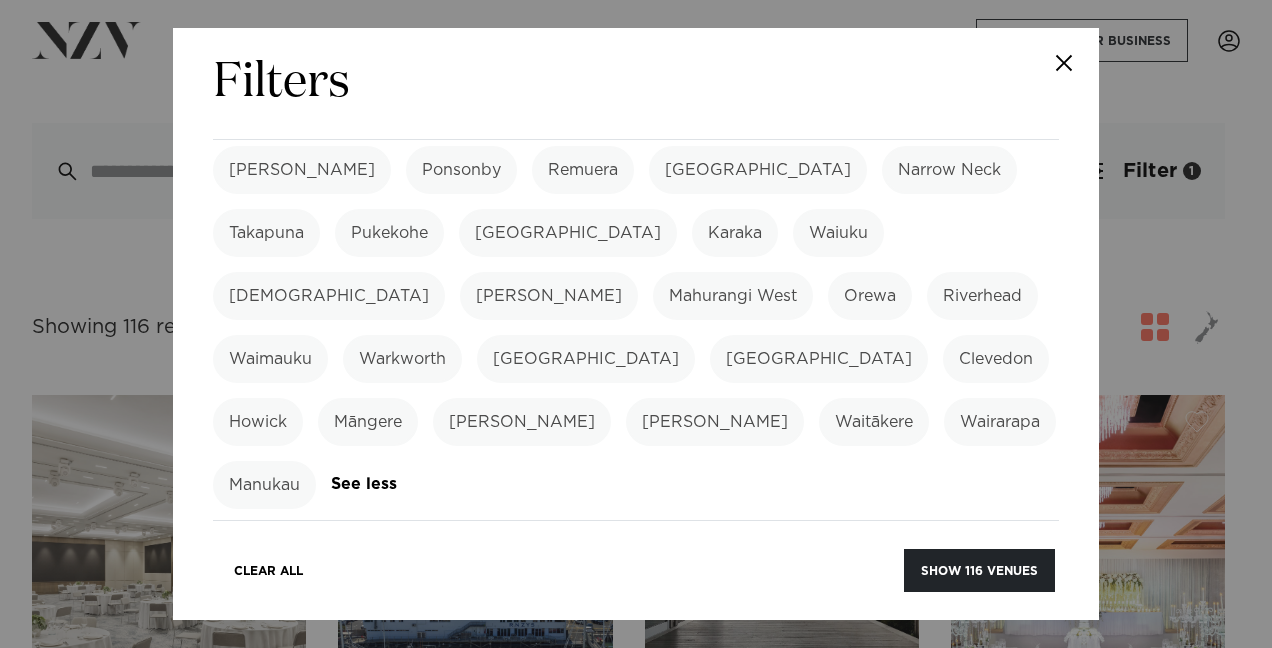 scroll, scrollTop: 700, scrollLeft: 0, axis: vertical 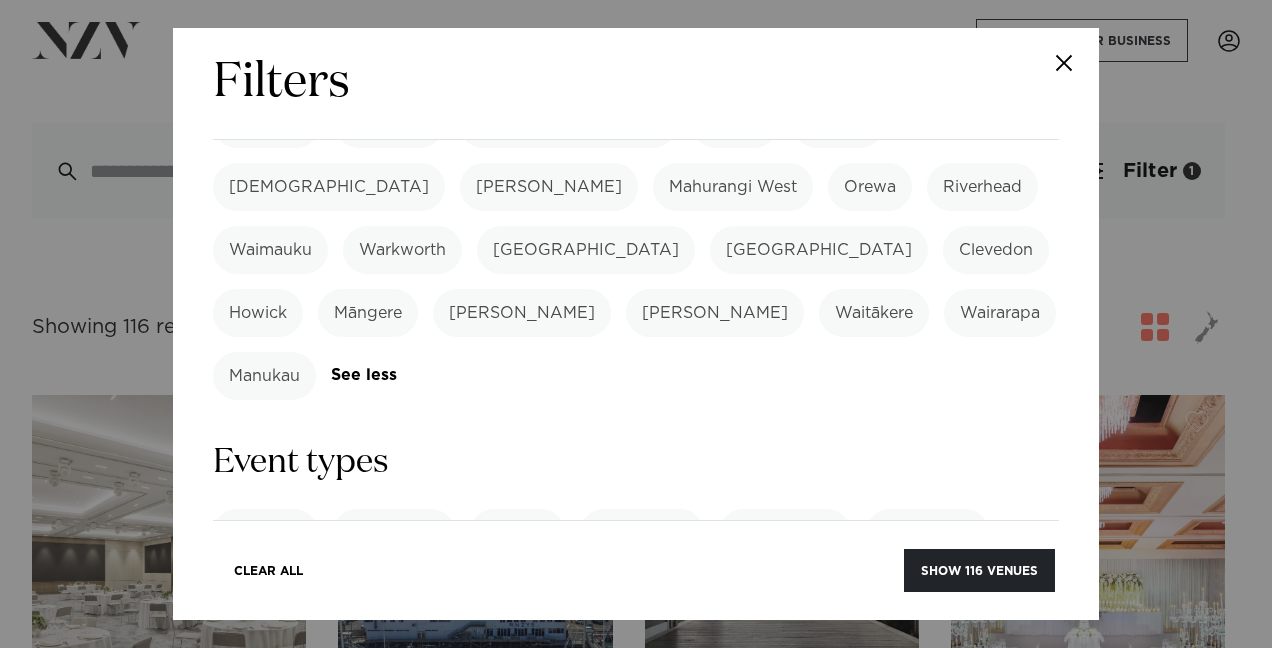 click on "Product Launch" at bounding box center (292, 596) 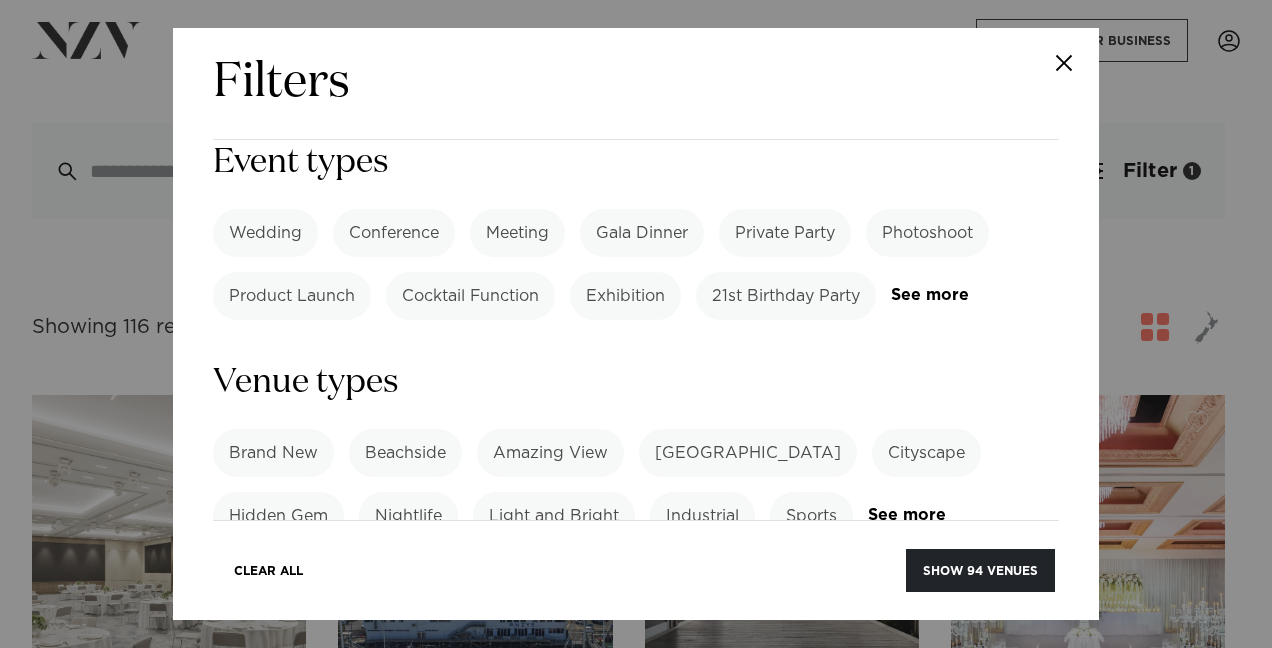 scroll, scrollTop: 1100, scrollLeft: 0, axis: vertical 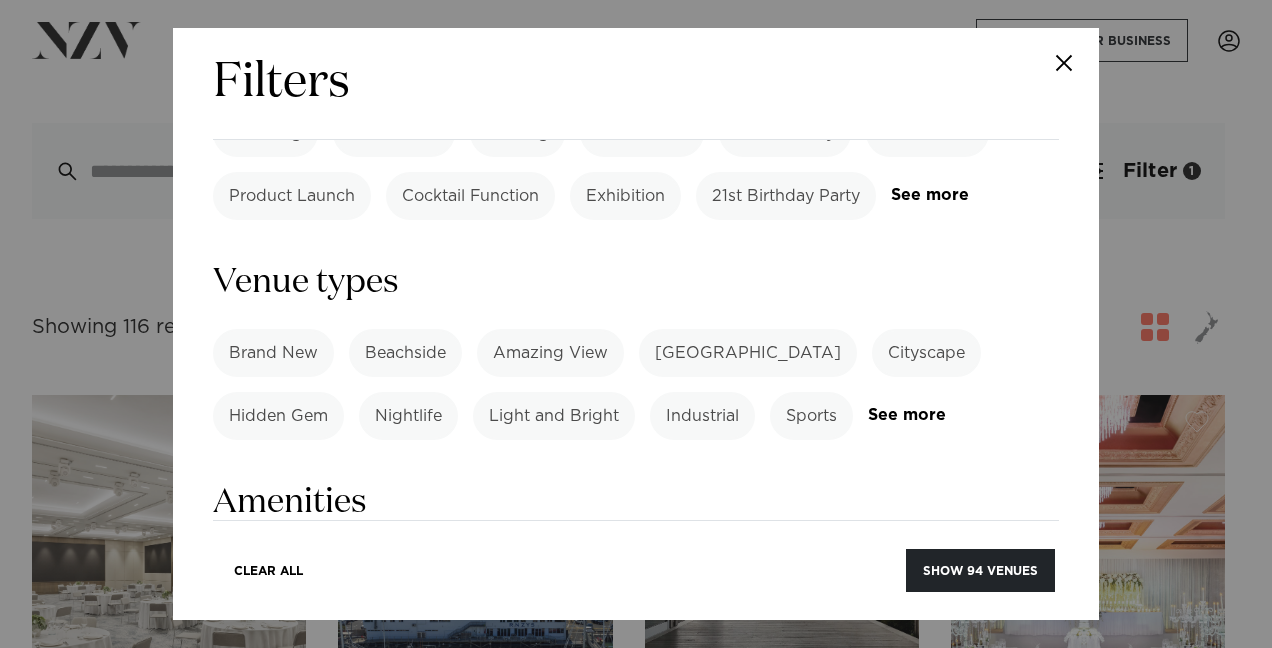 click on "AV Equipment" at bounding box center (286, 573) 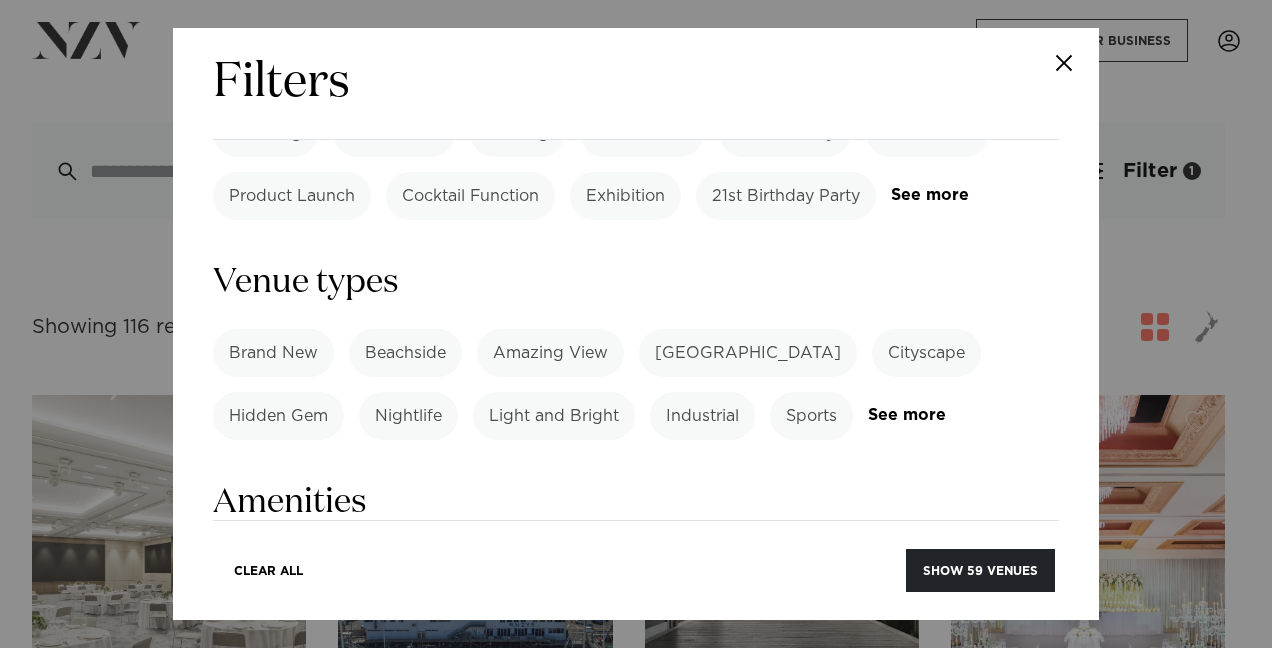 click on "Onsite Catering" at bounding box center [452, 573] 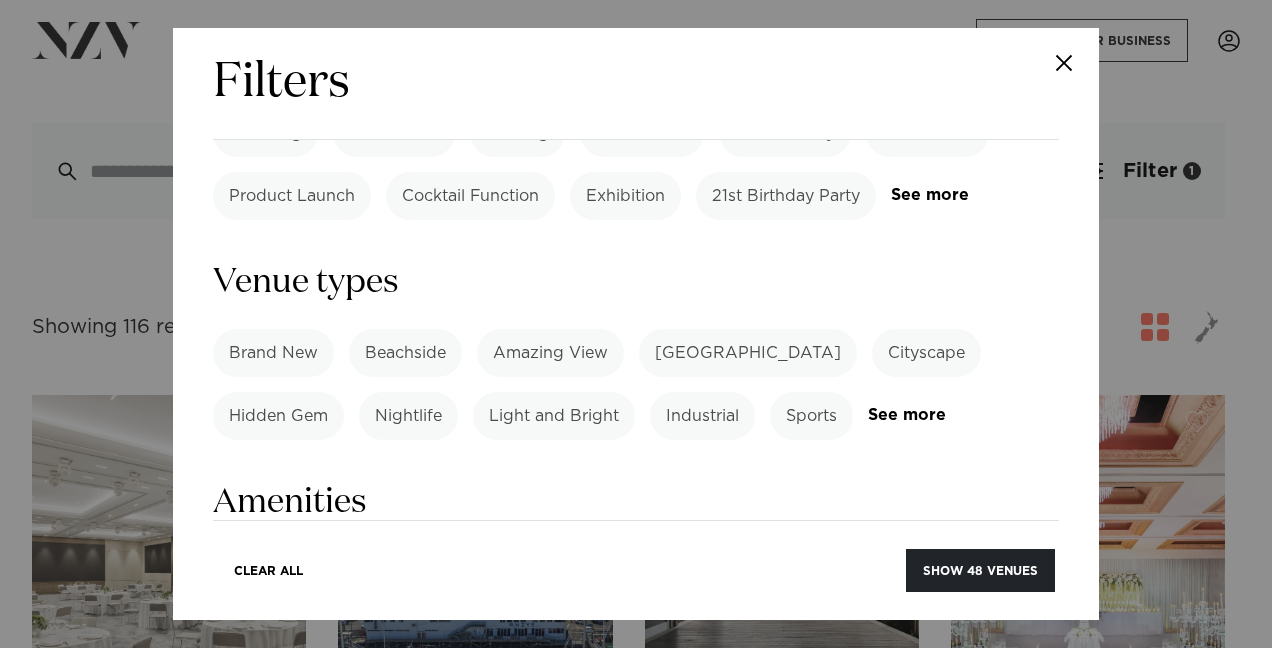 click on "Tables/Chairs Included" at bounding box center [876, 636] 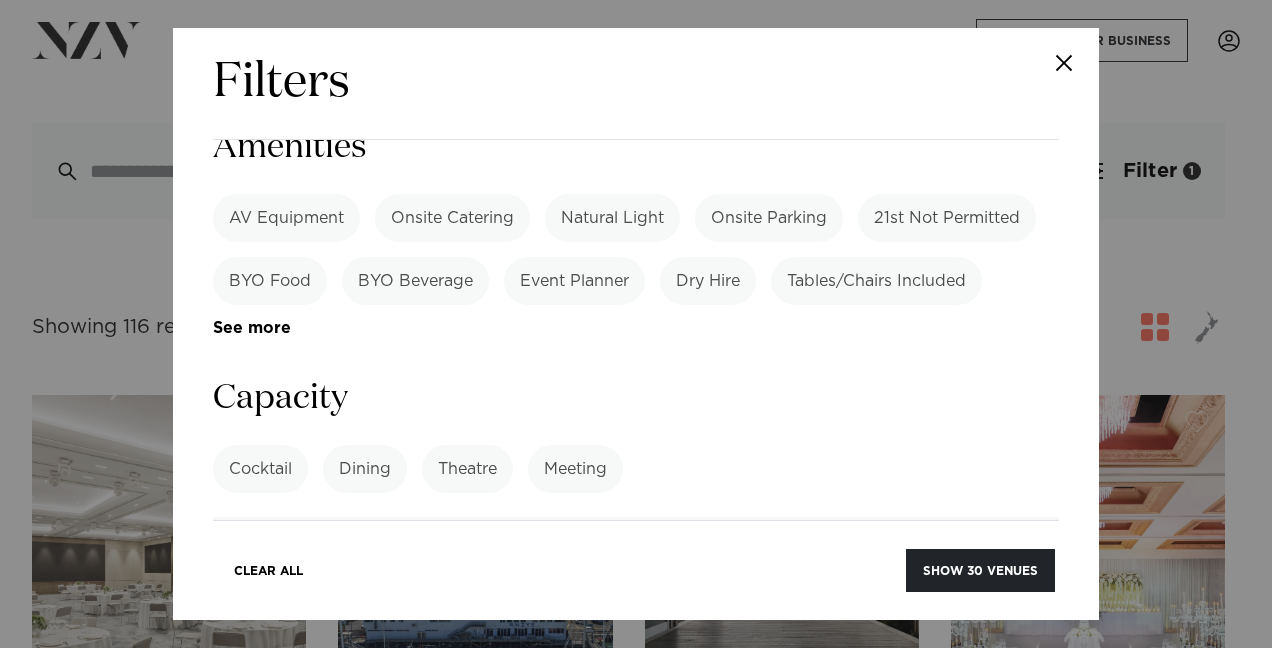 scroll, scrollTop: 1500, scrollLeft: 0, axis: vertical 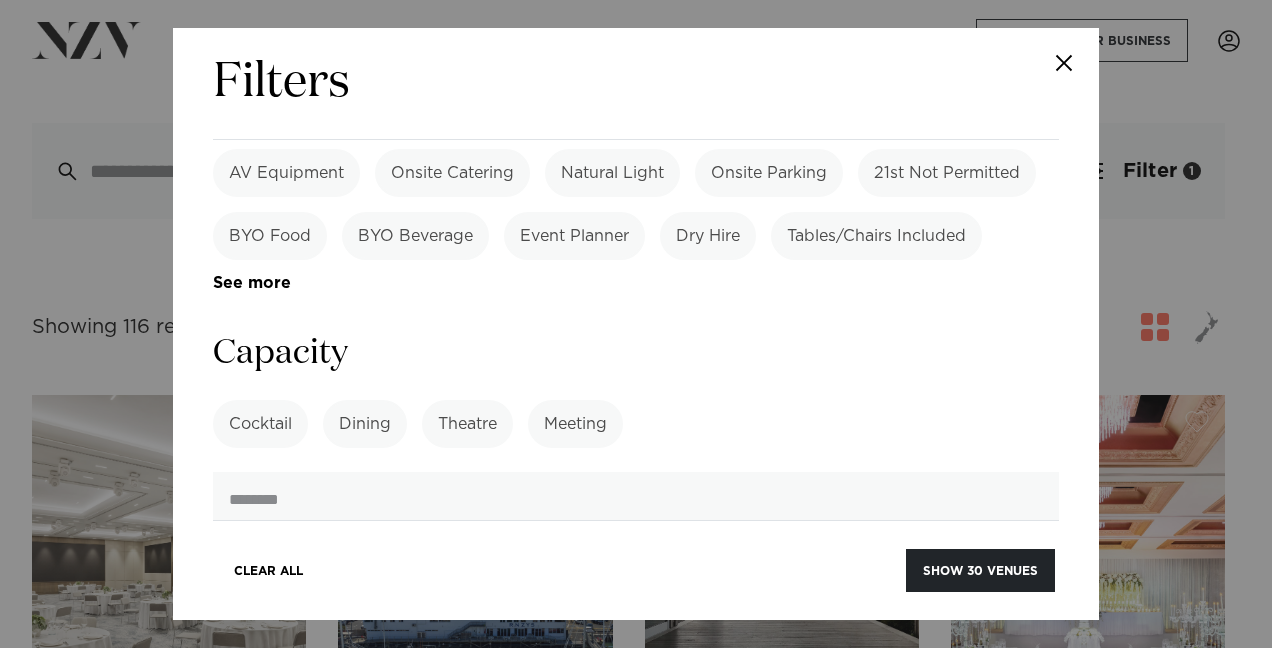 click on "Dining" at bounding box center (365, 424) 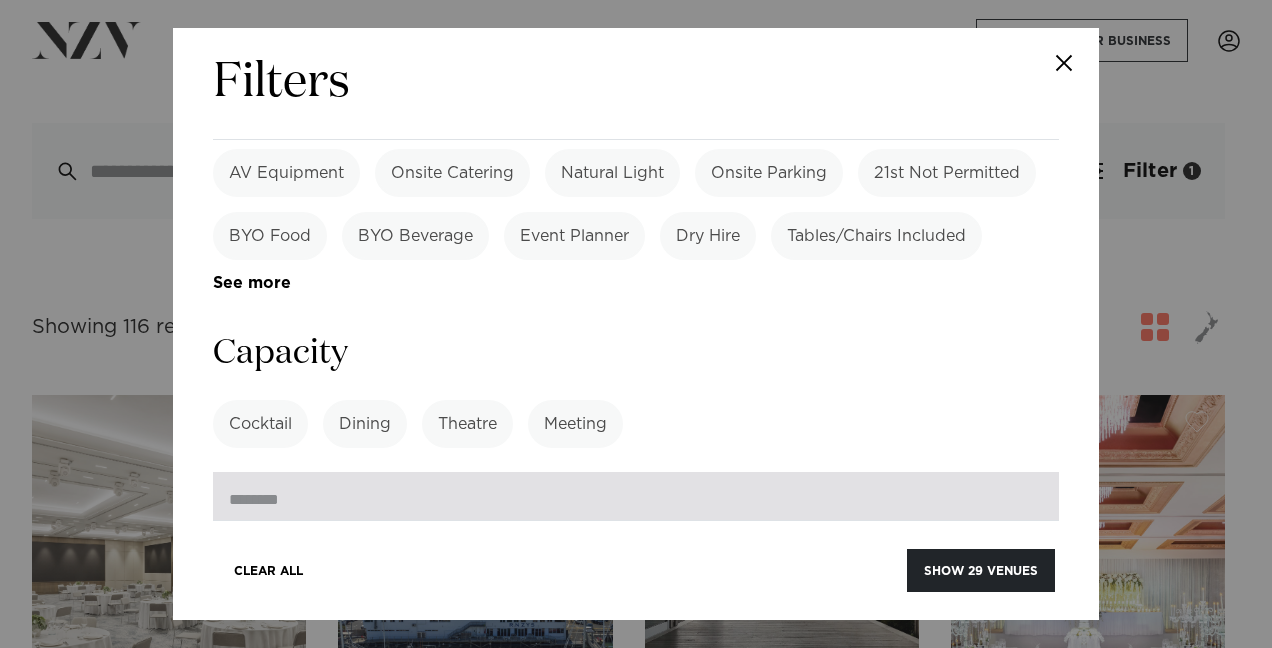 click at bounding box center [636, 499] 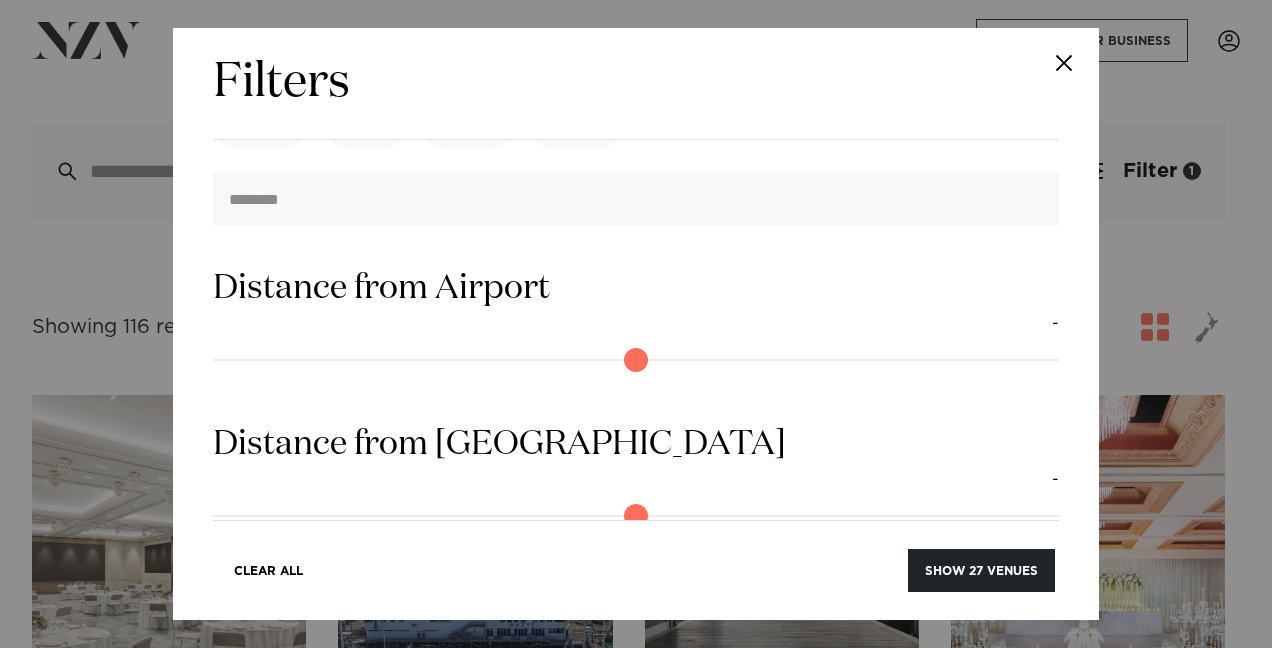 scroll, scrollTop: 1900, scrollLeft: 0, axis: vertical 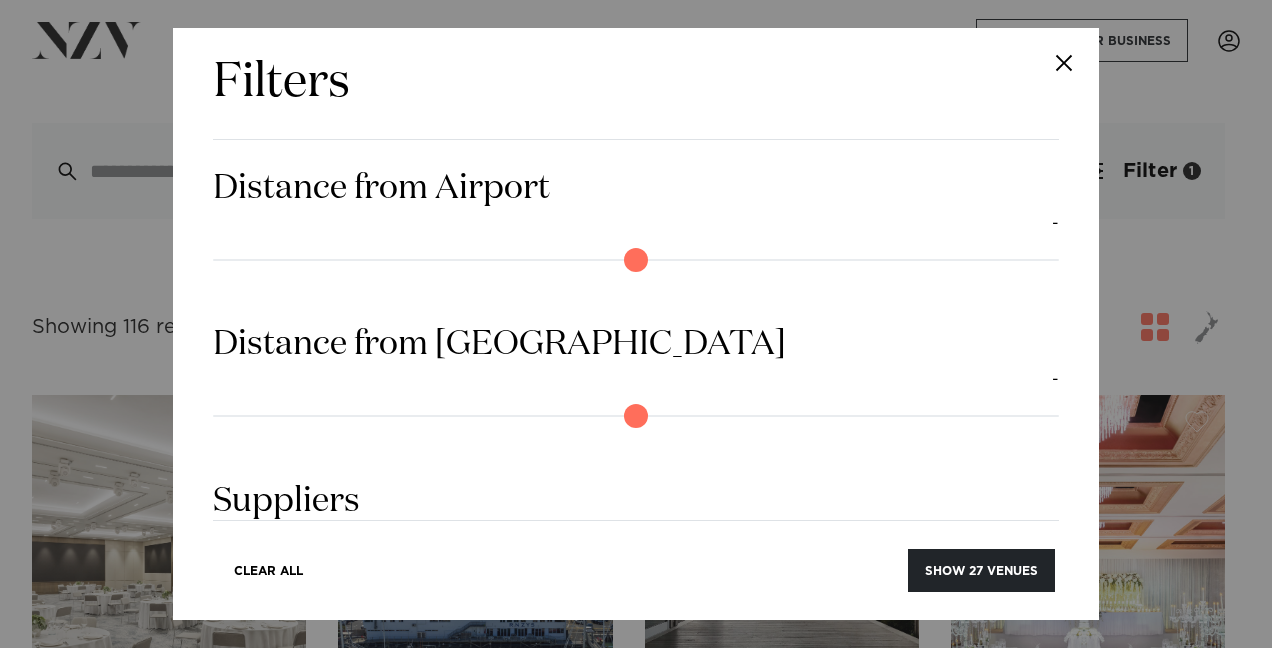 type on "**" 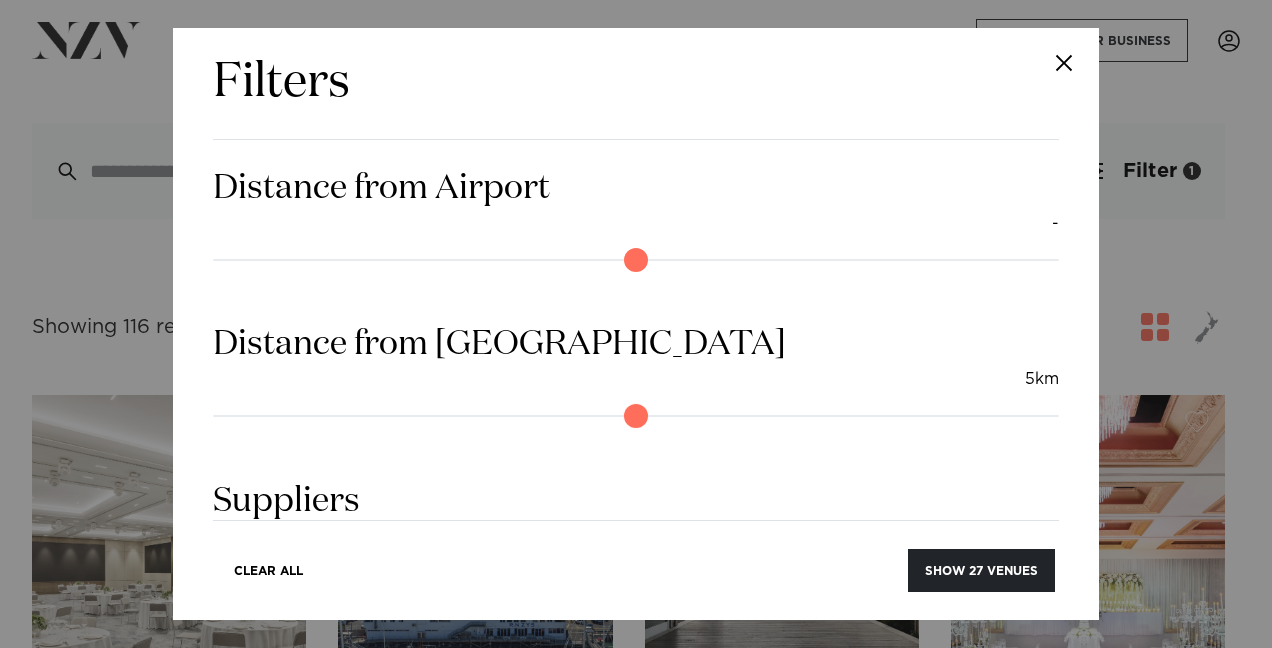 type on "*" 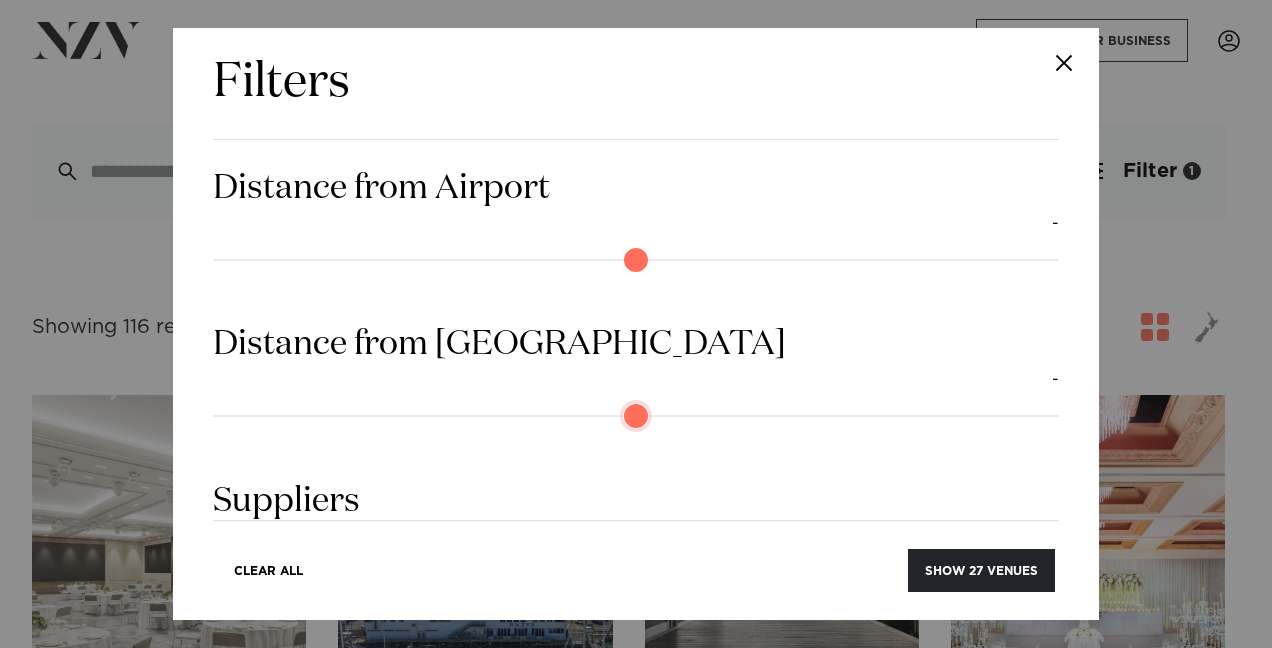 click at bounding box center (636, 416) 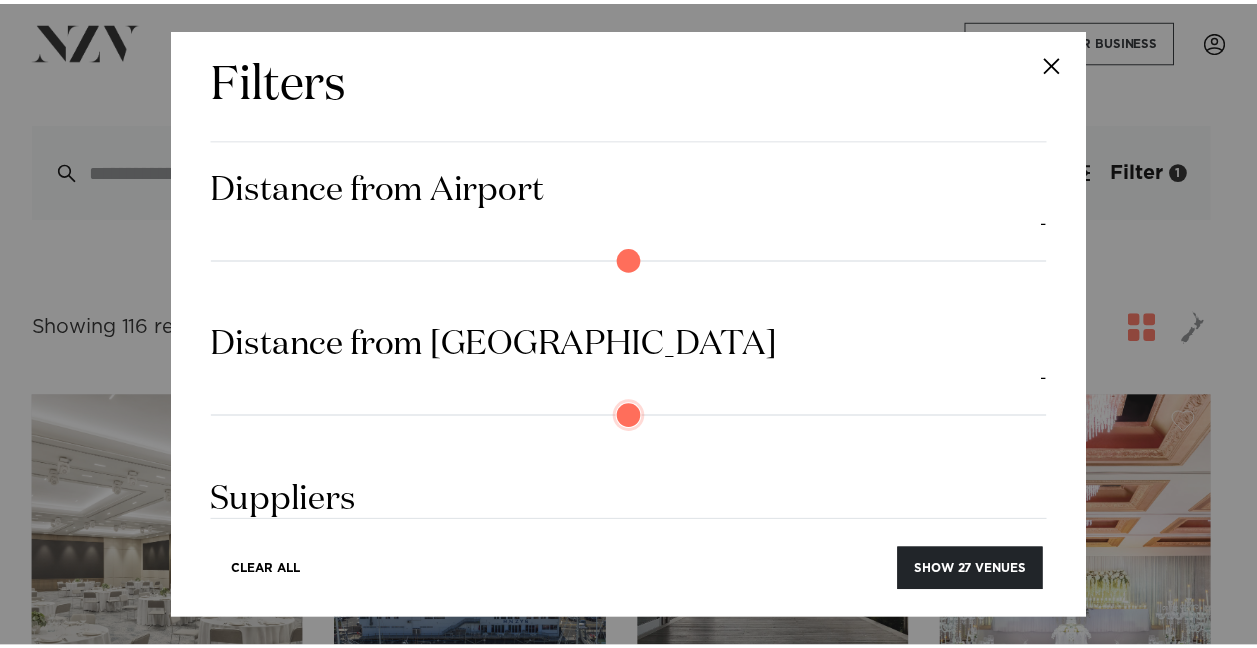 scroll, scrollTop: 1952, scrollLeft: 0, axis: vertical 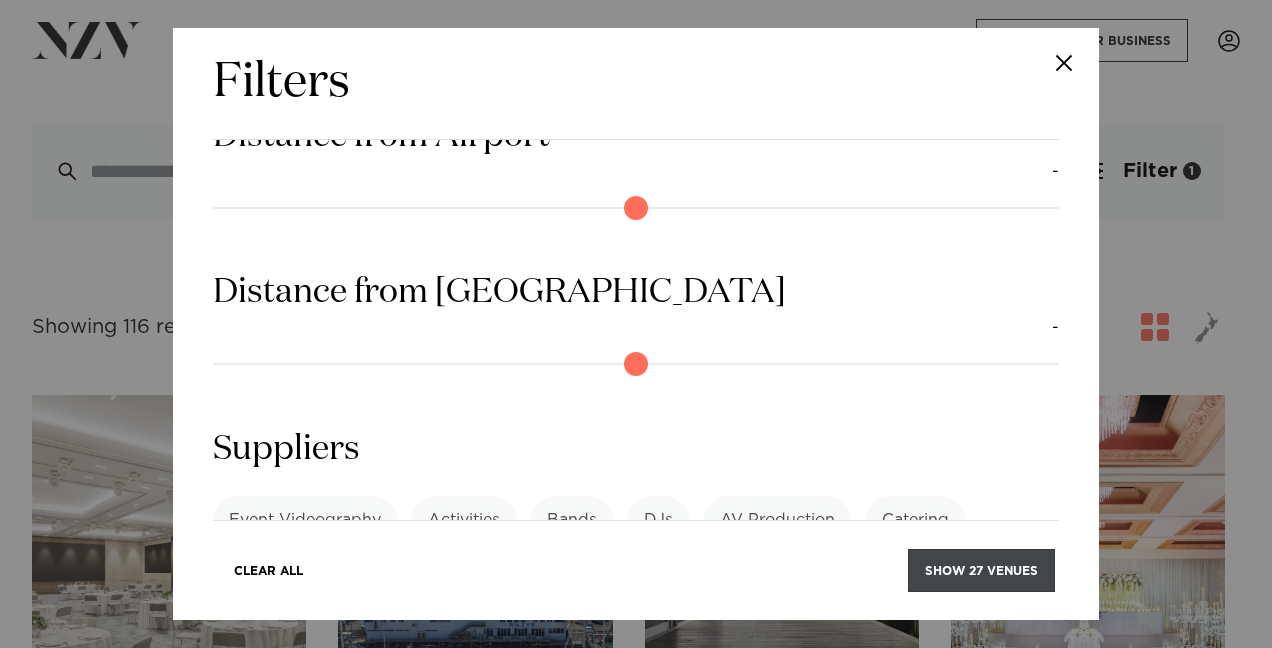 click on "Show 27 venues" at bounding box center (981, 570) 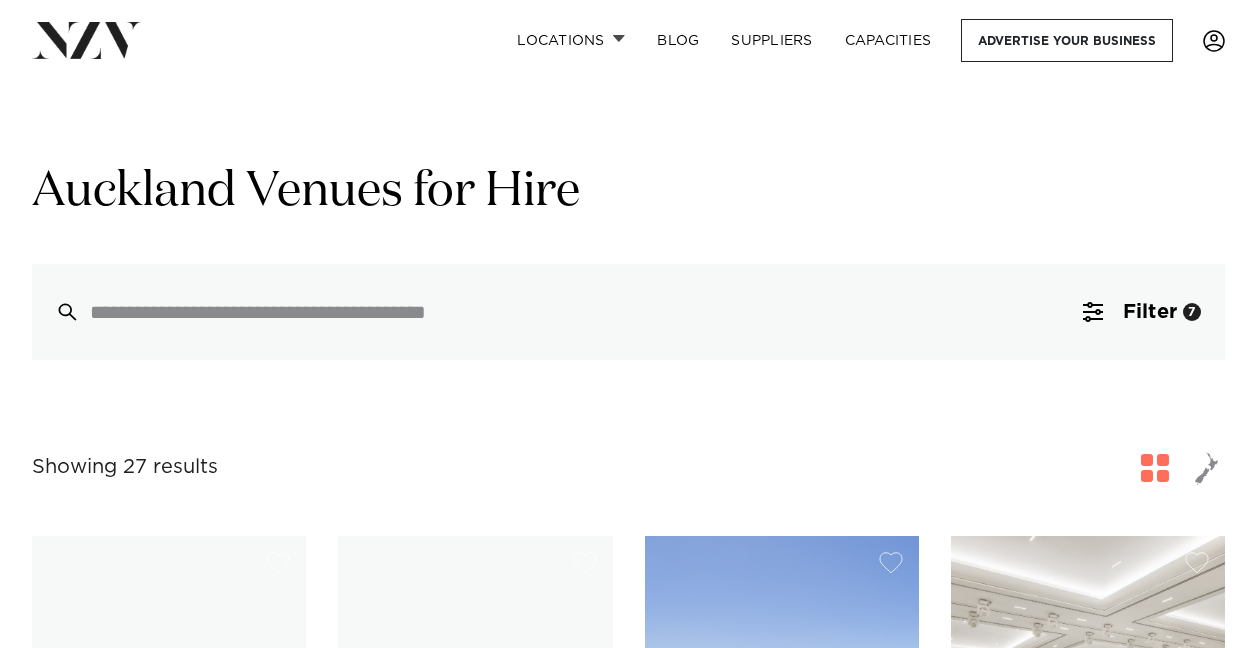 scroll, scrollTop: 0, scrollLeft: 0, axis: both 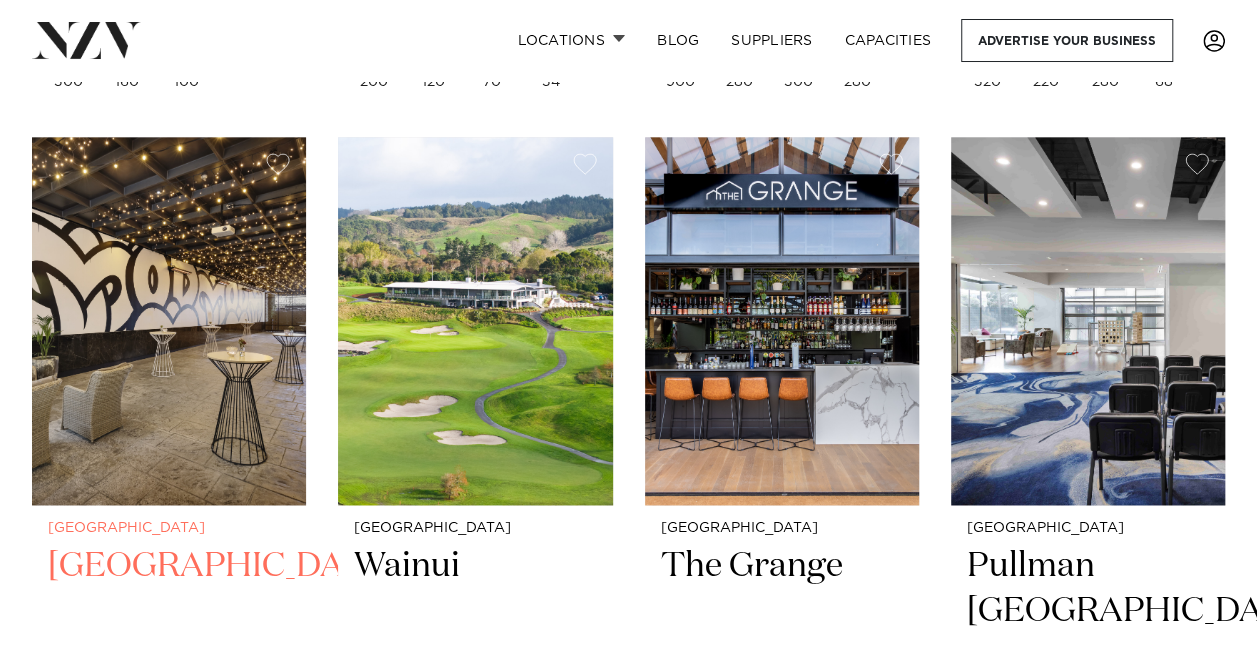 click on "[GEOGRAPHIC_DATA]" at bounding box center [169, 528] 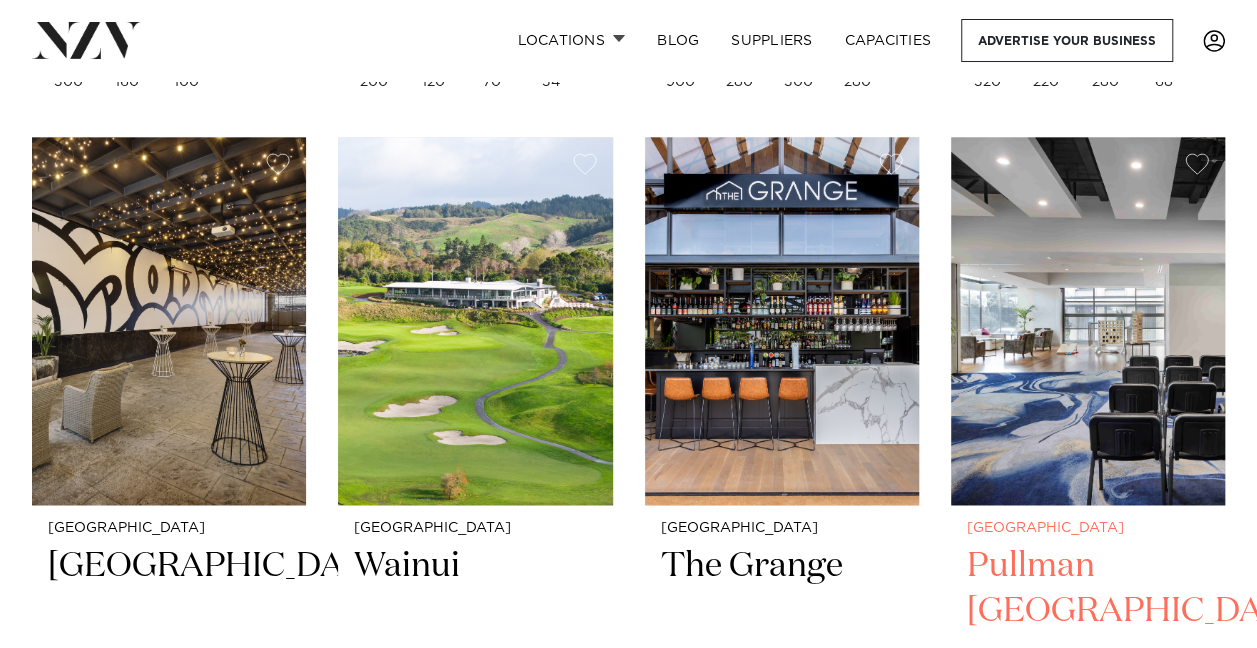 click at bounding box center [1088, 321] 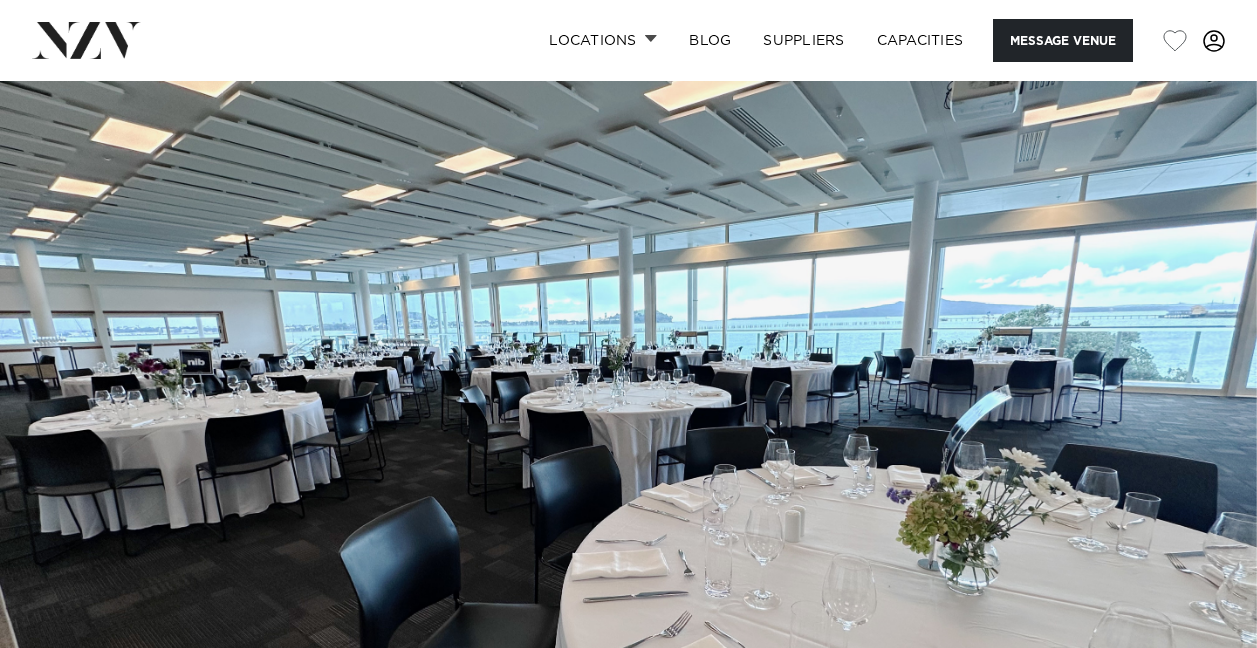 scroll, scrollTop: 0, scrollLeft: 0, axis: both 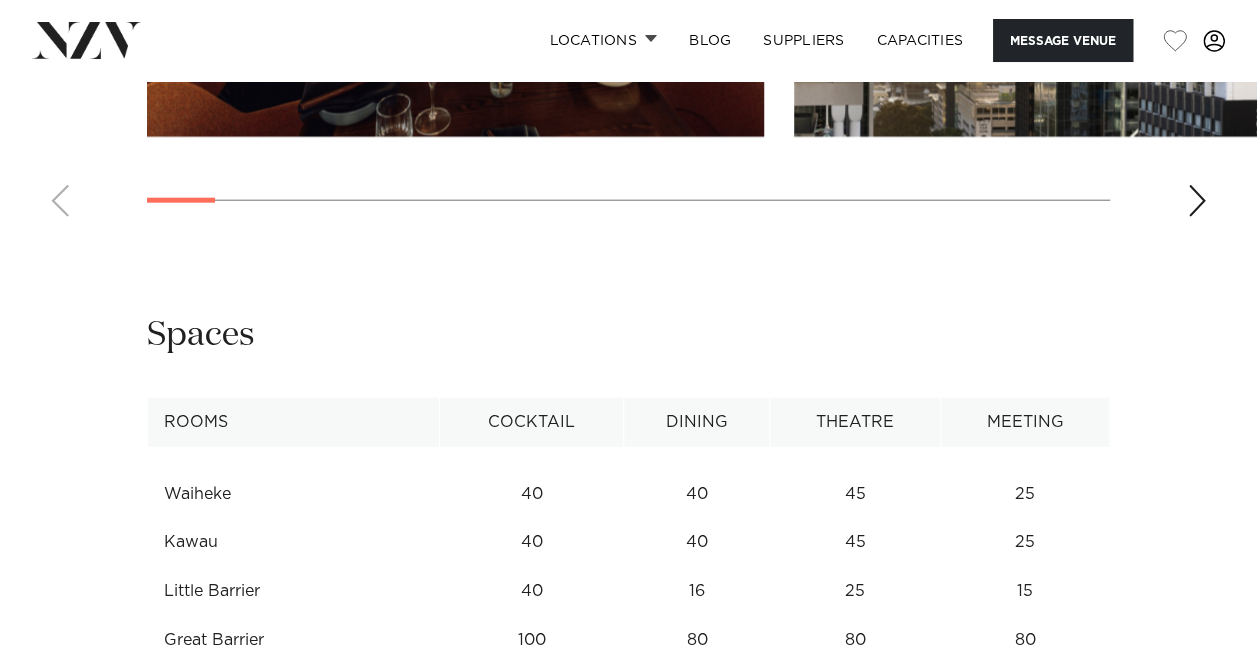 click at bounding box center [1197, 201] 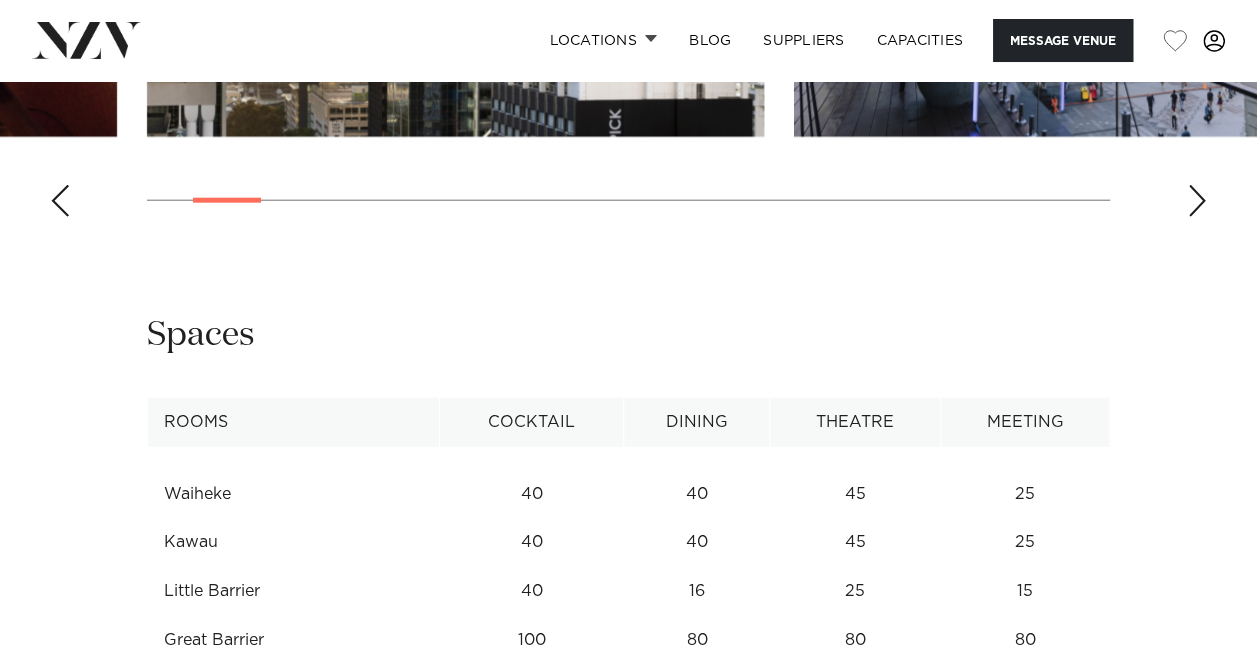 click at bounding box center (1197, 201) 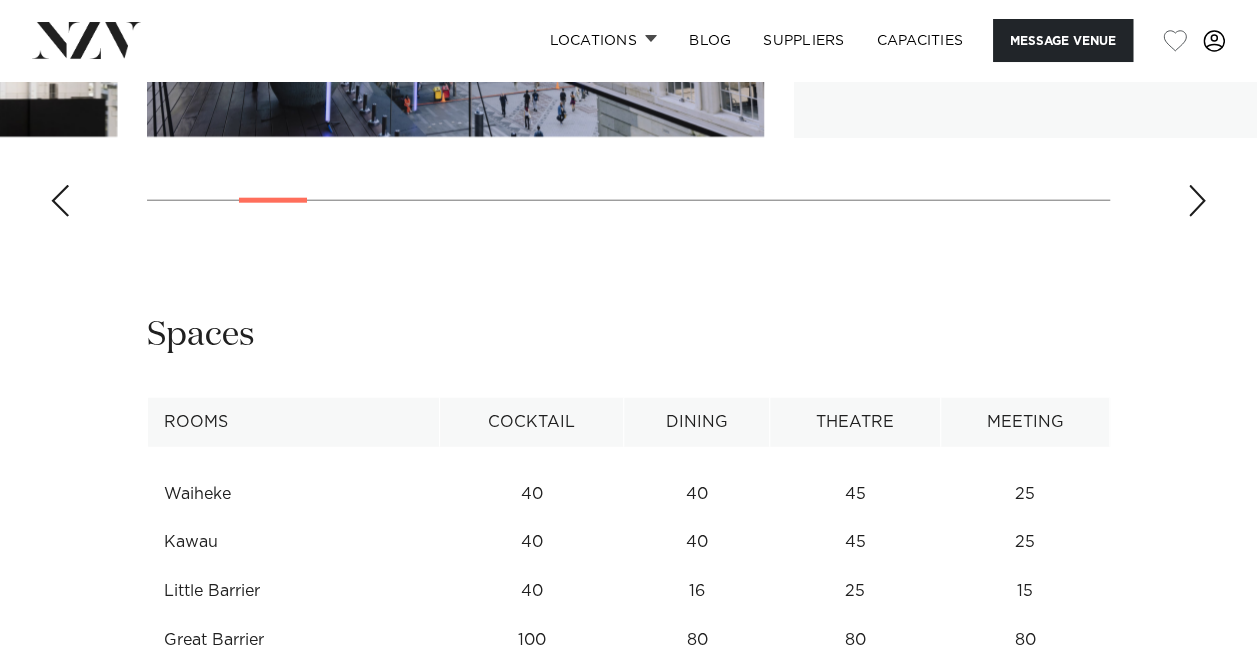 click at bounding box center (1197, 201) 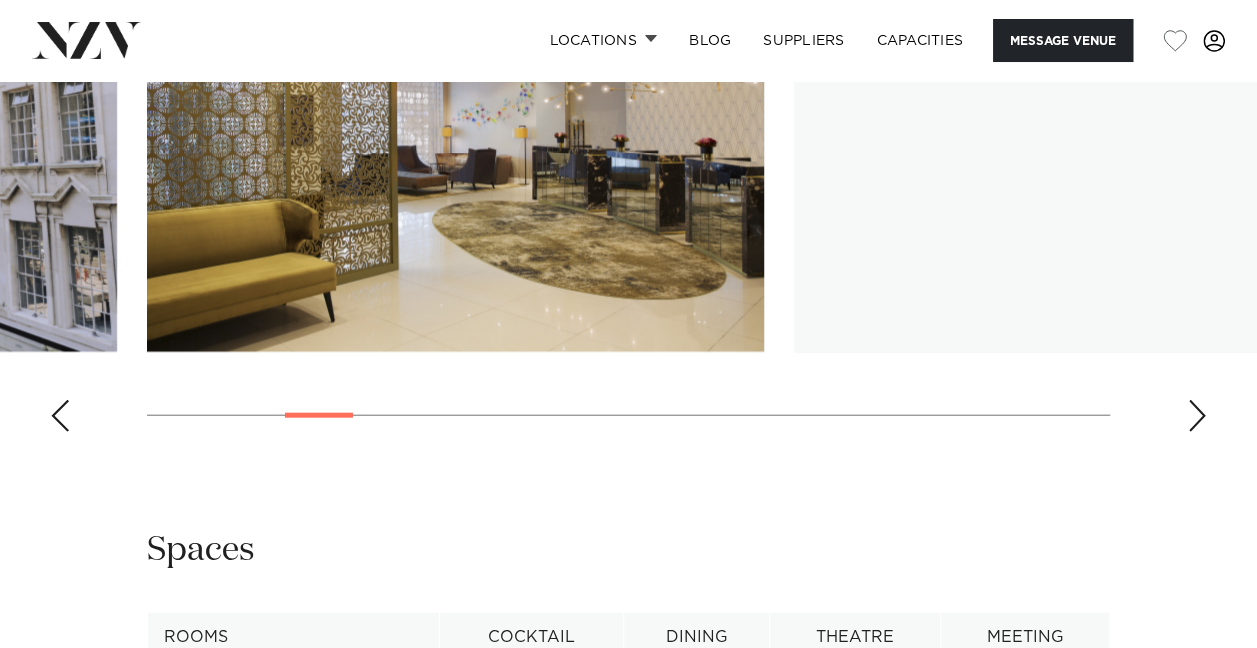 scroll, scrollTop: 2300, scrollLeft: 0, axis: vertical 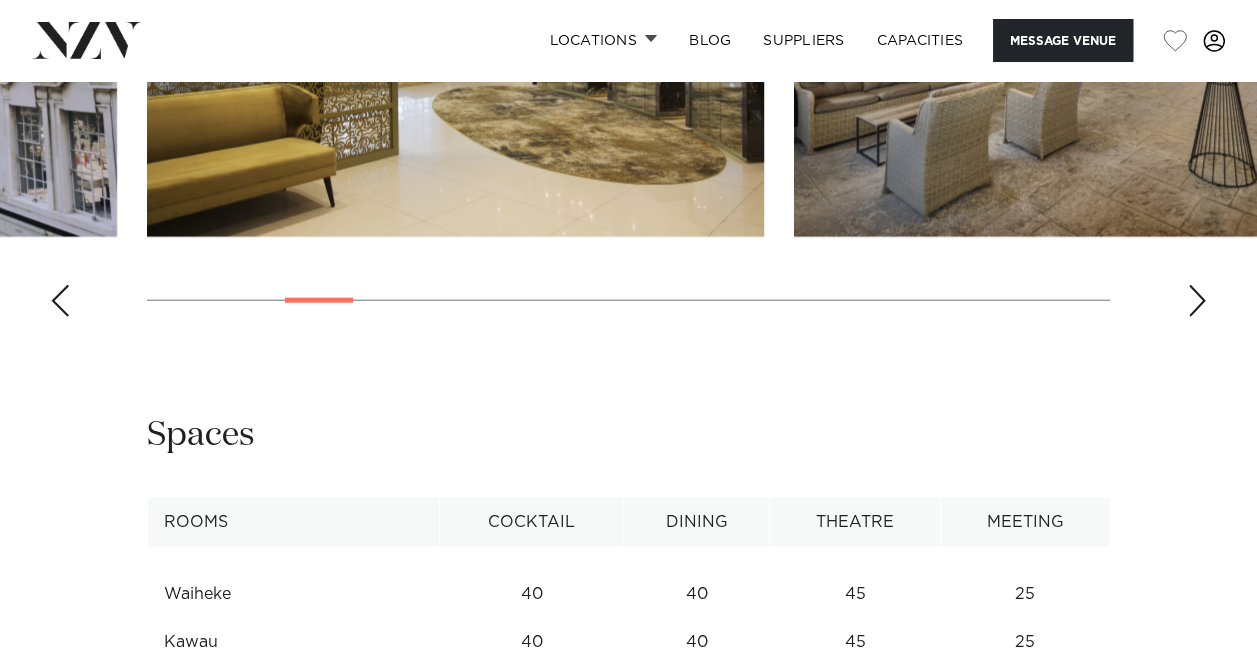 click at bounding box center [1197, 301] 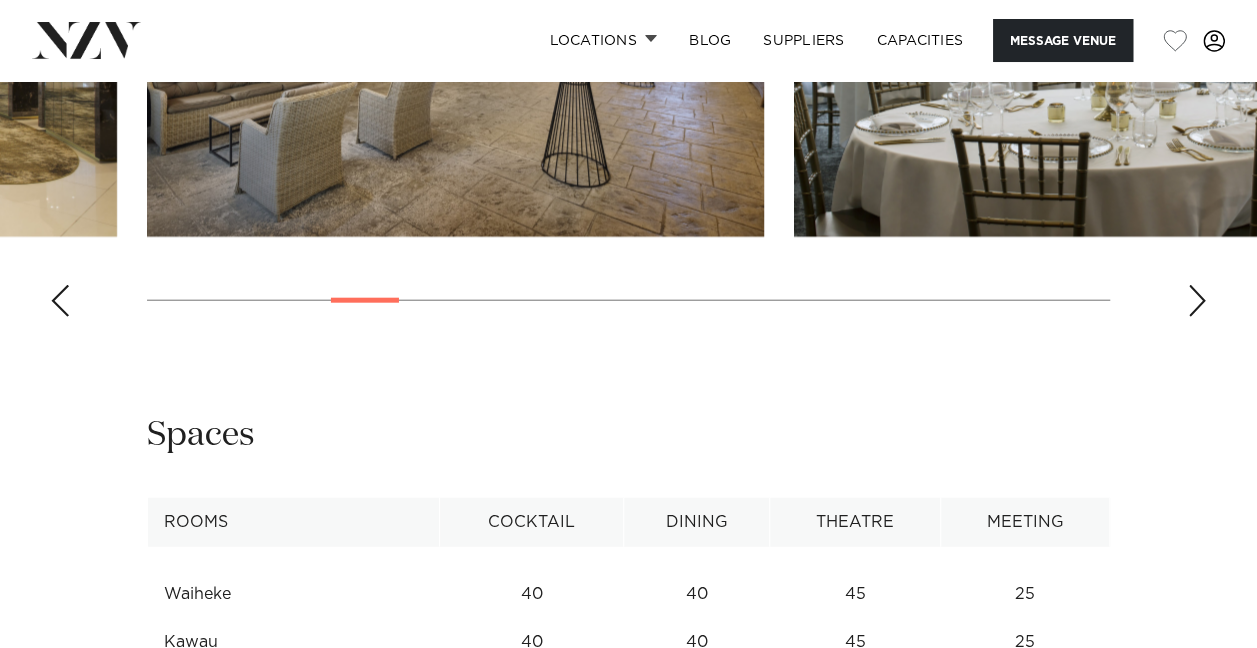 click at bounding box center (1197, 301) 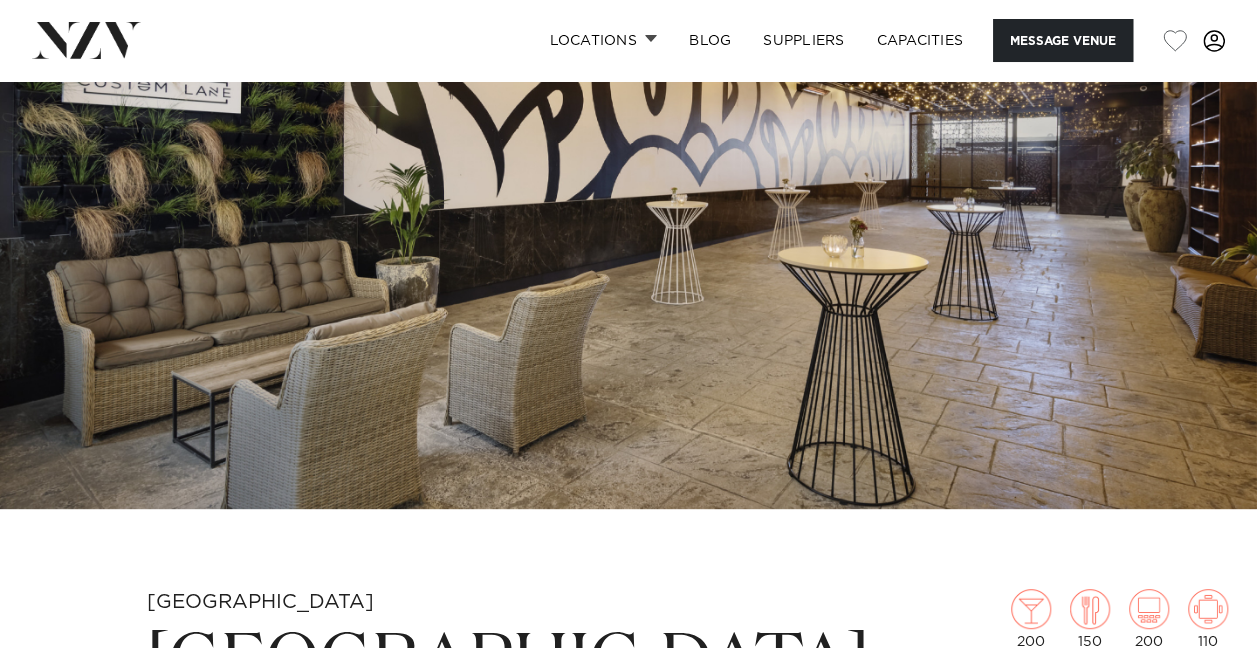 scroll, scrollTop: 0, scrollLeft: 0, axis: both 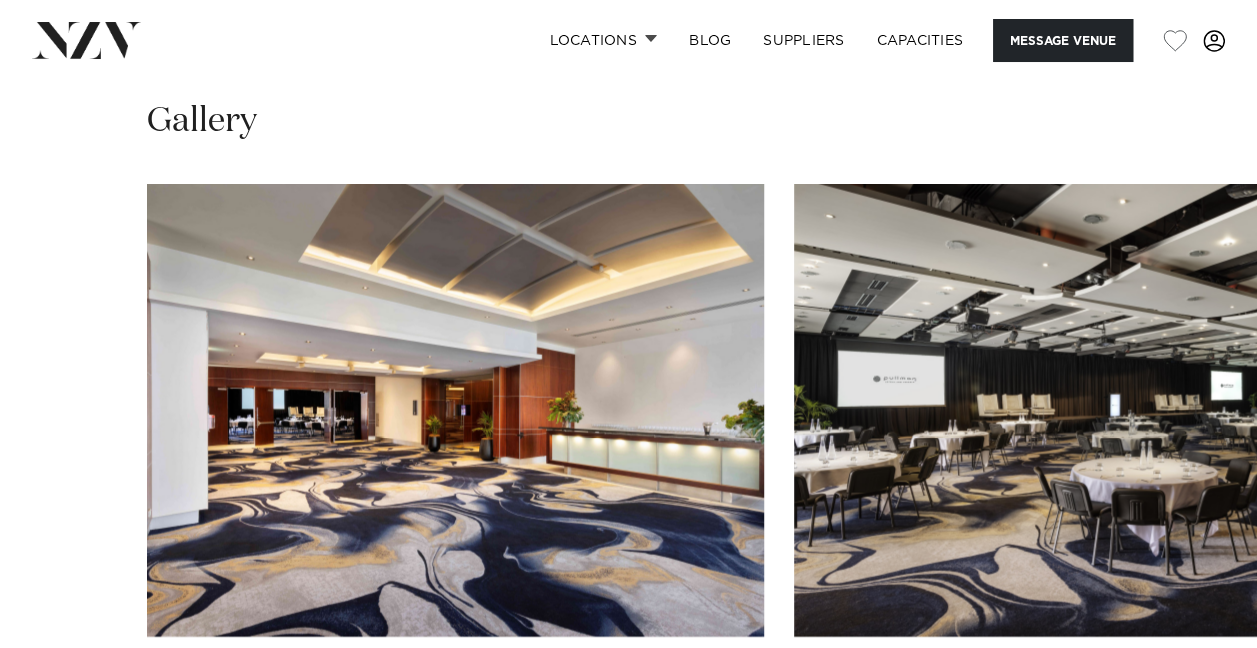 click at bounding box center (1197, 701) 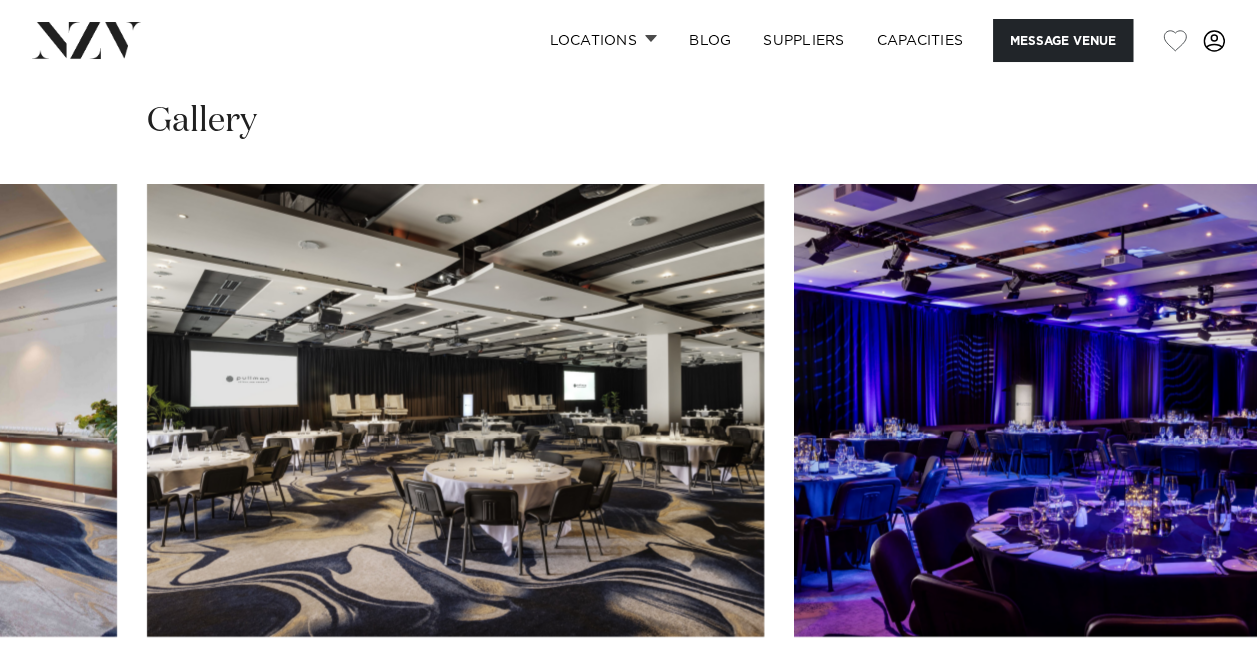click at bounding box center [1197, 701] 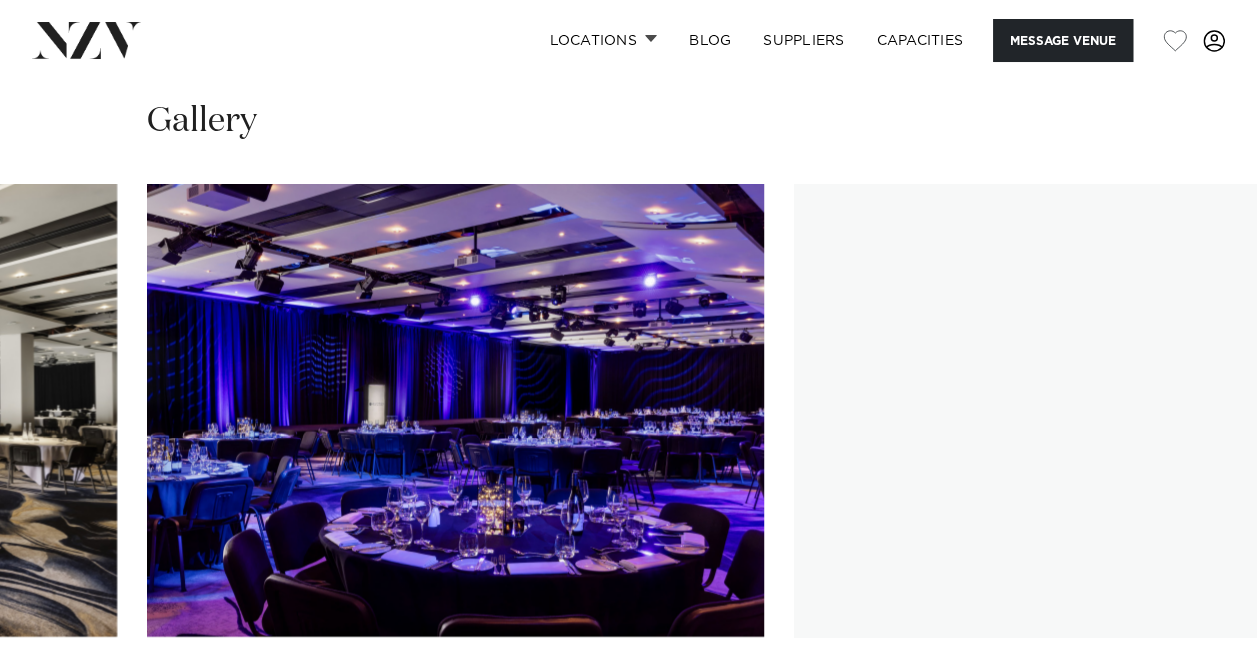 click at bounding box center (1197, 701) 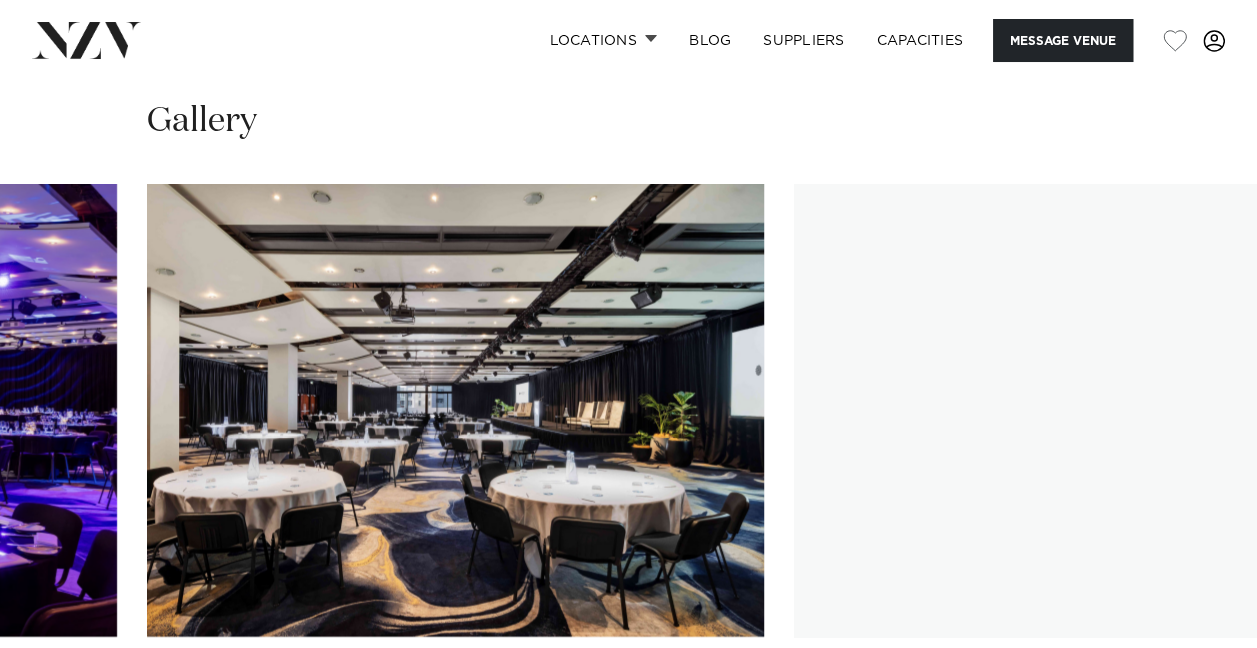 click at bounding box center [1197, 701] 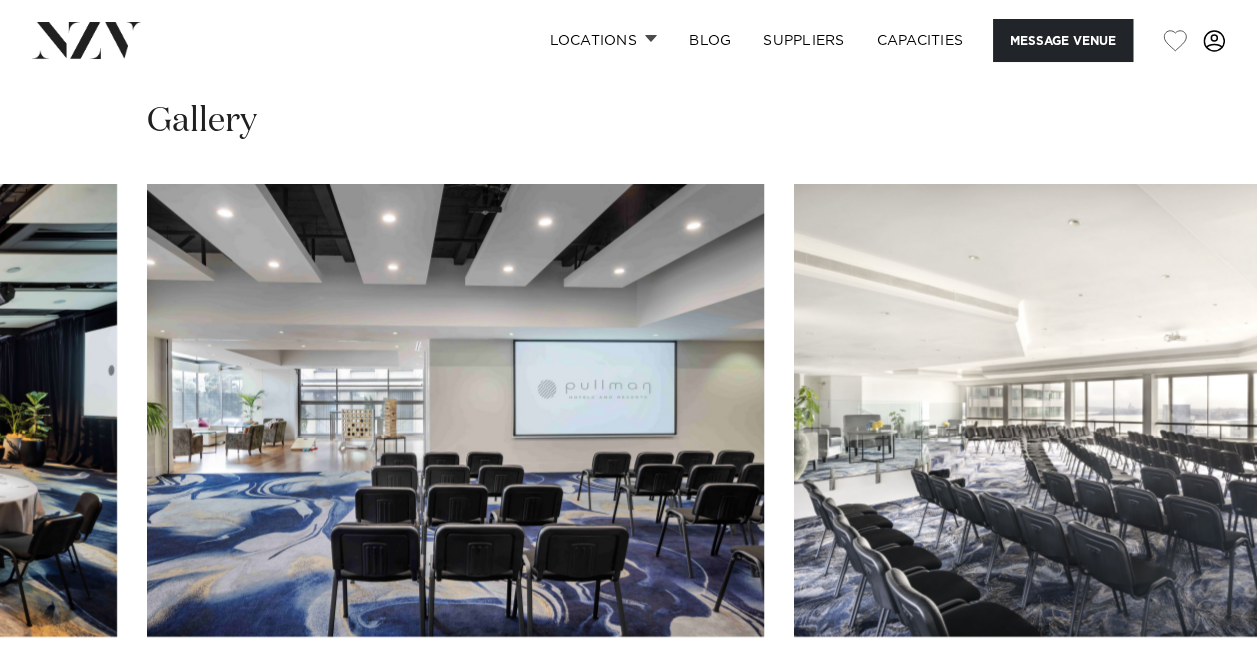 click at bounding box center (1197, 701) 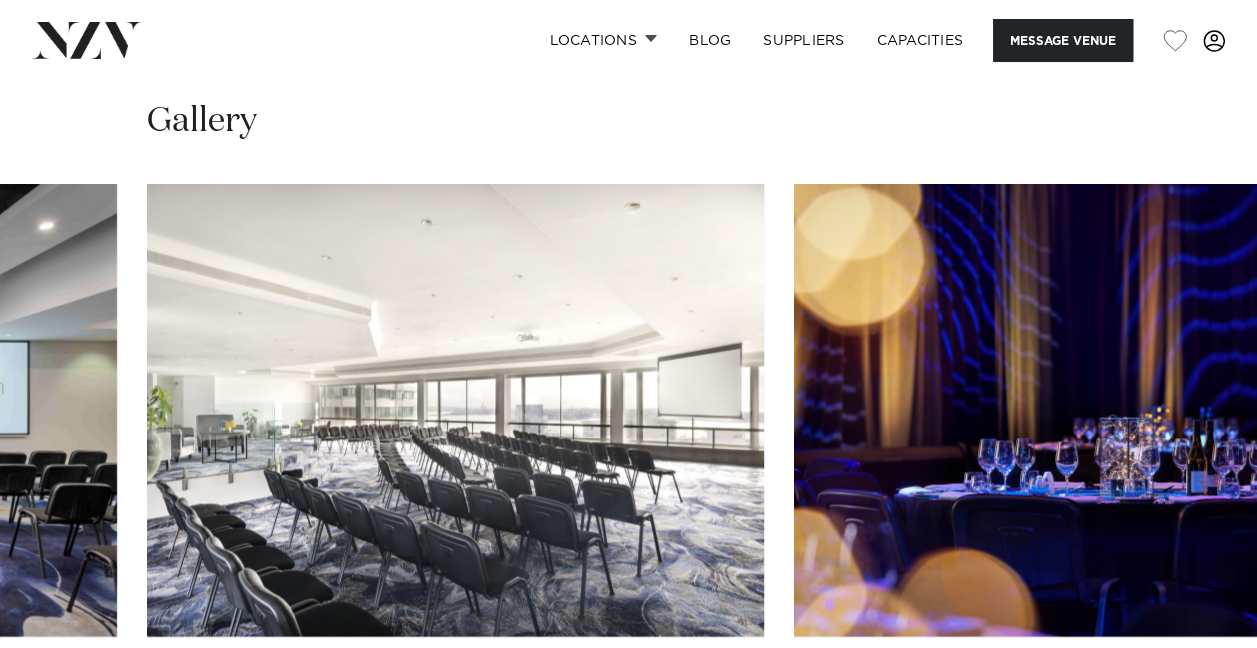 click at bounding box center (1197, 701) 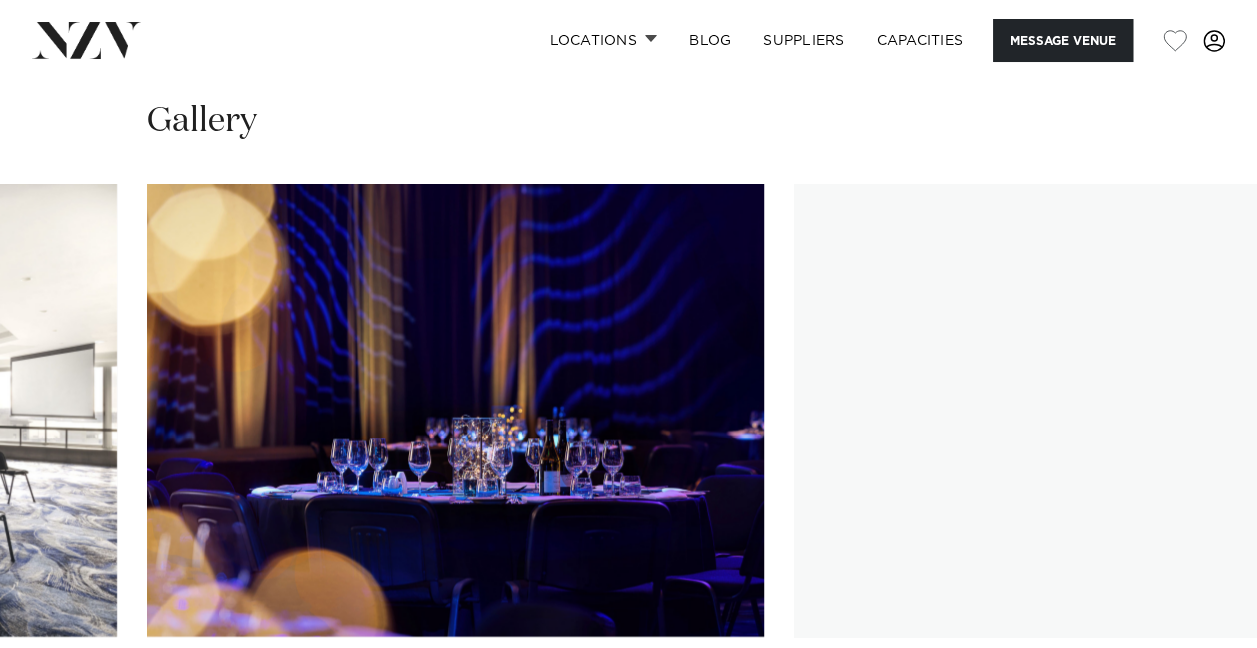 click at bounding box center (1197, 701) 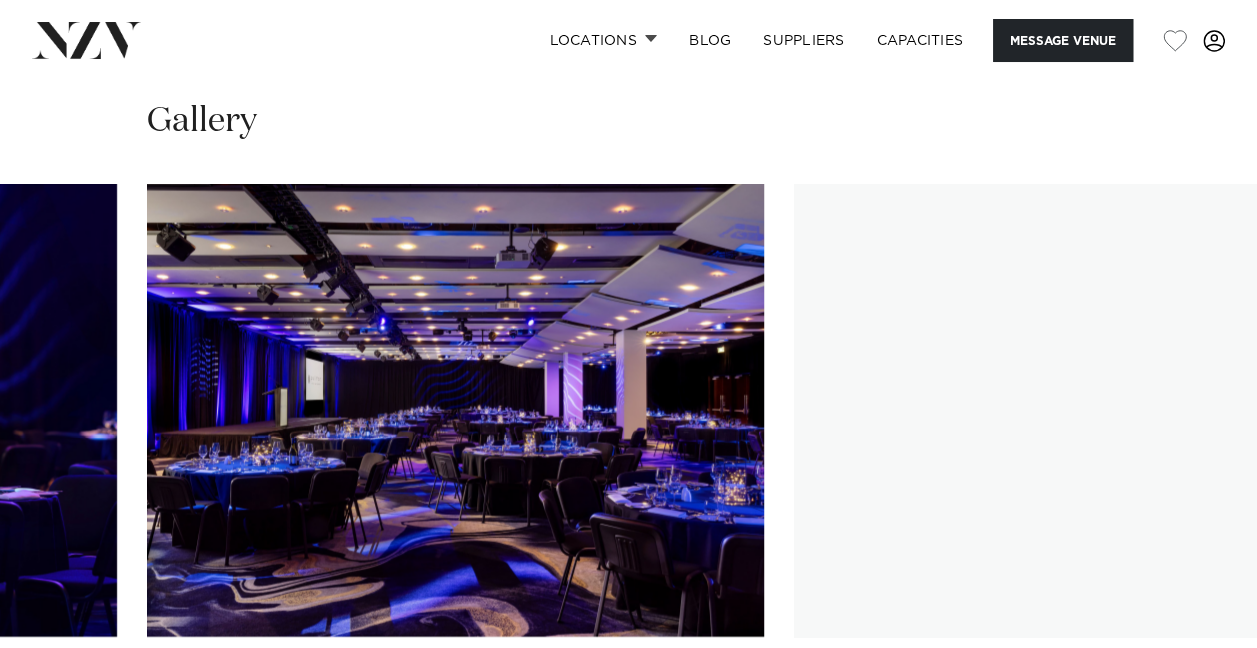 click at bounding box center (1197, 701) 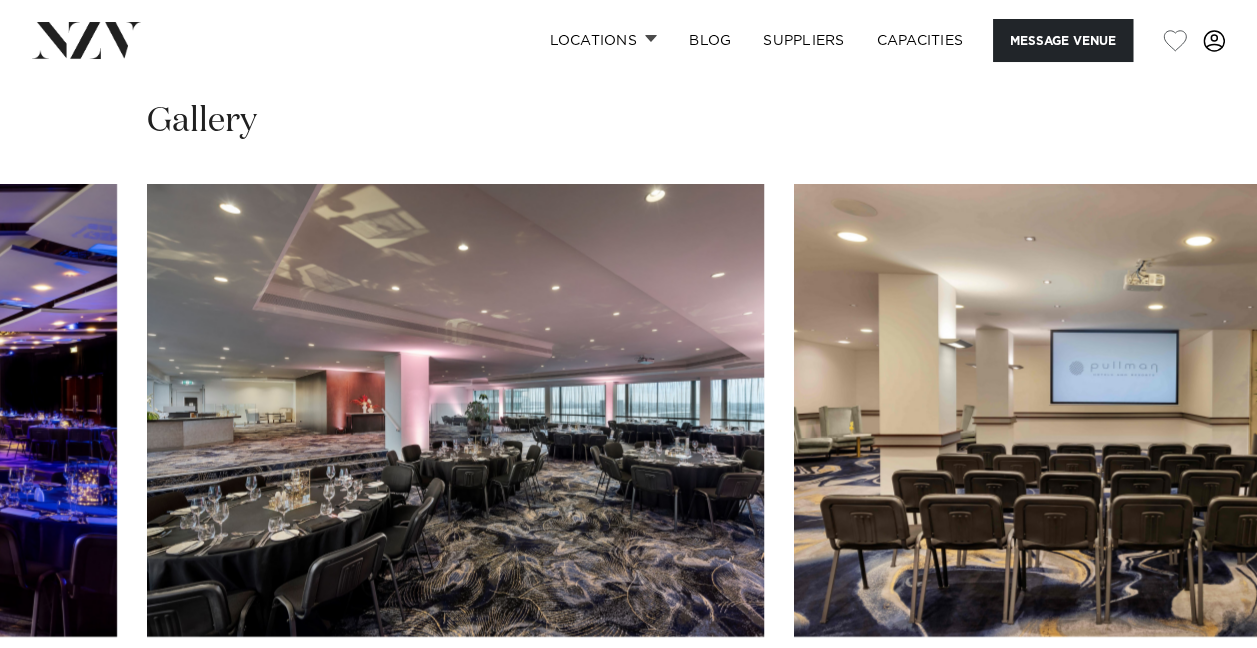 click at bounding box center [1197, 701] 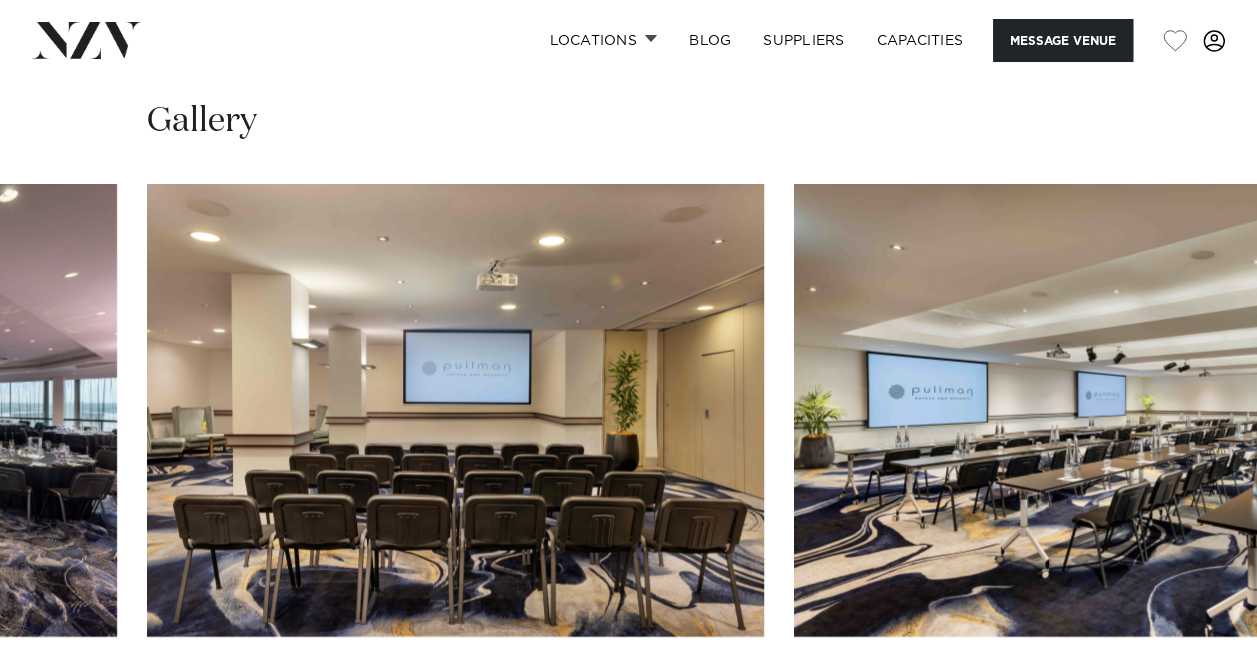 click at bounding box center [1197, 701] 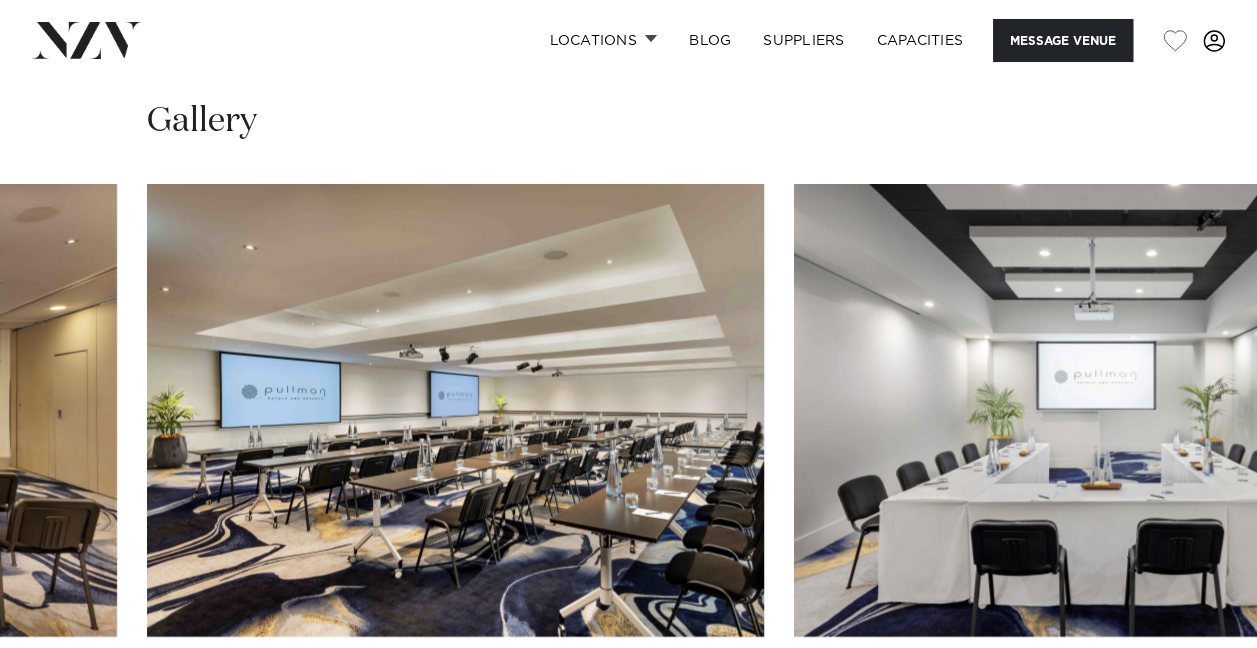click at bounding box center [1197, 701] 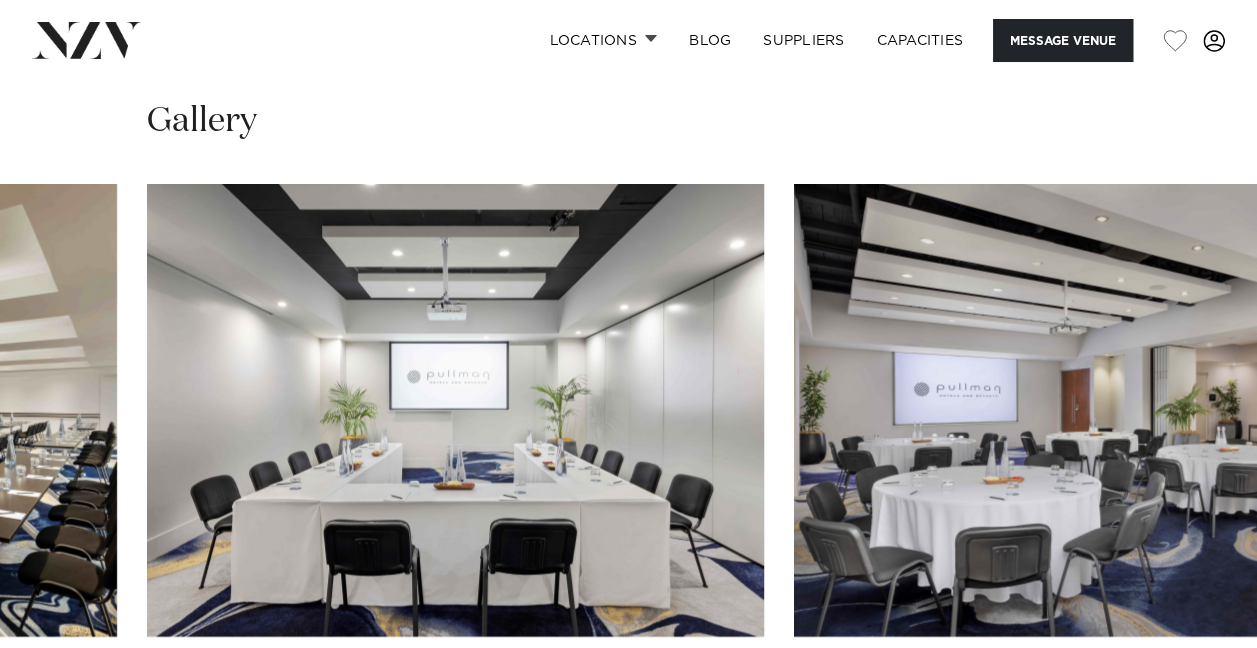 click at bounding box center [1197, 701] 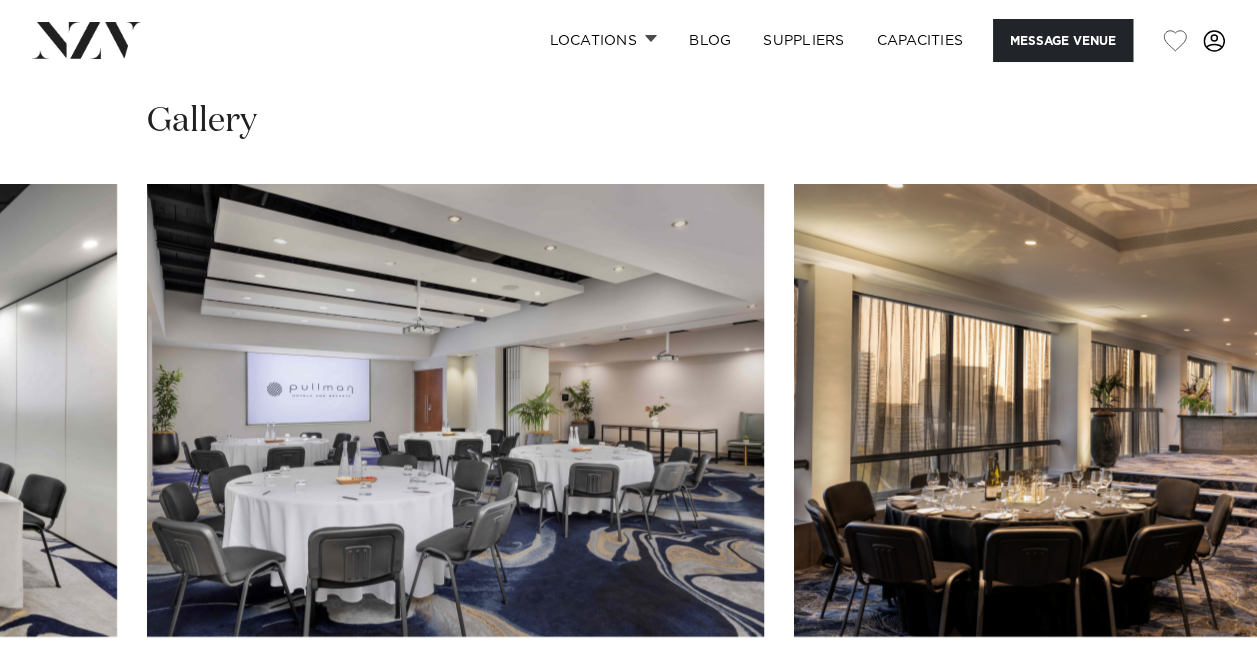 click at bounding box center [455, 410] 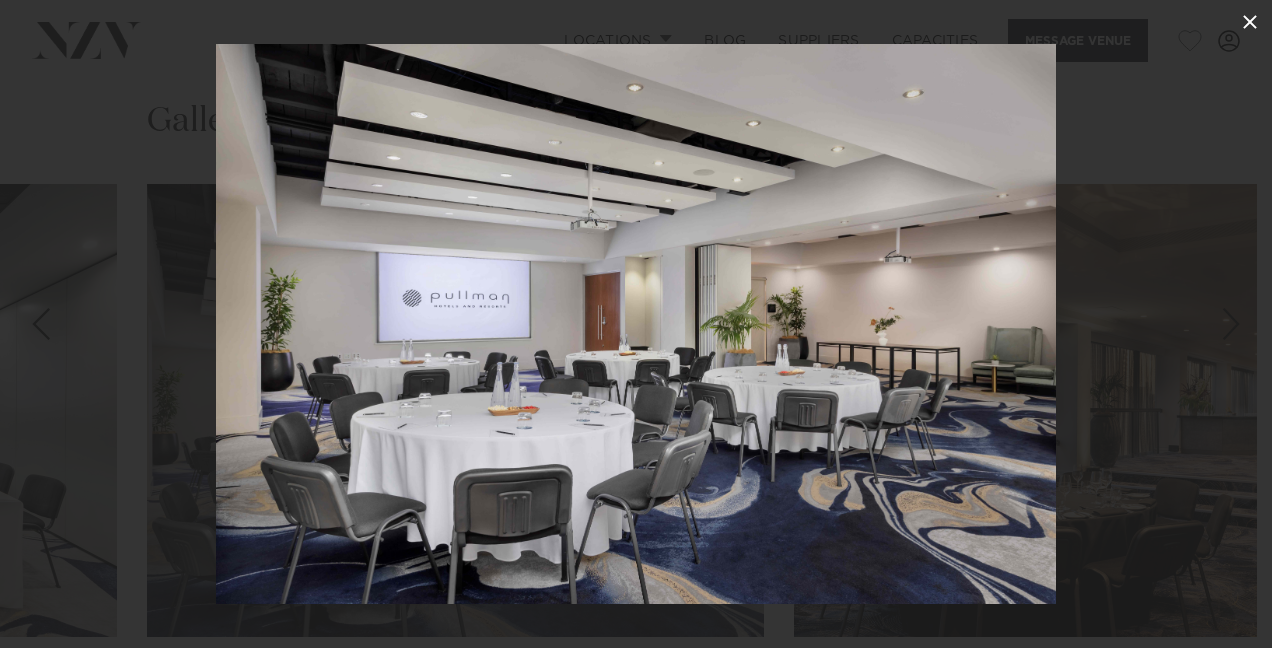 click 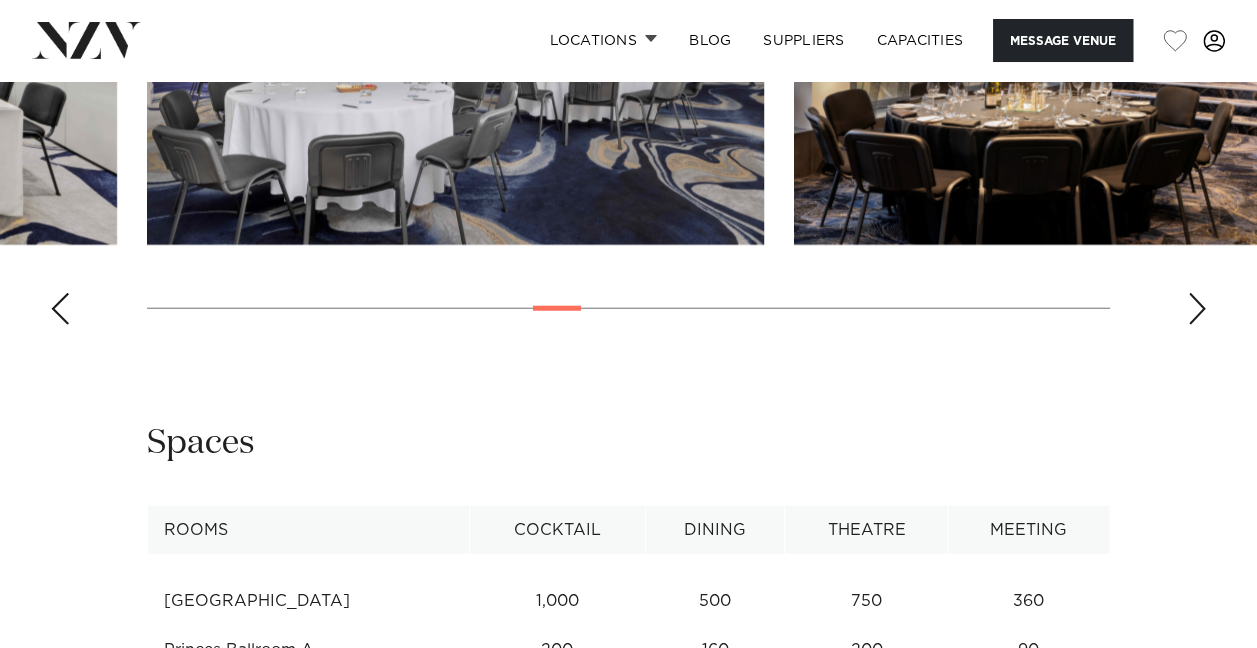 scroll, scrollTop: 2200, scrollLeft: 0, axis: vertical 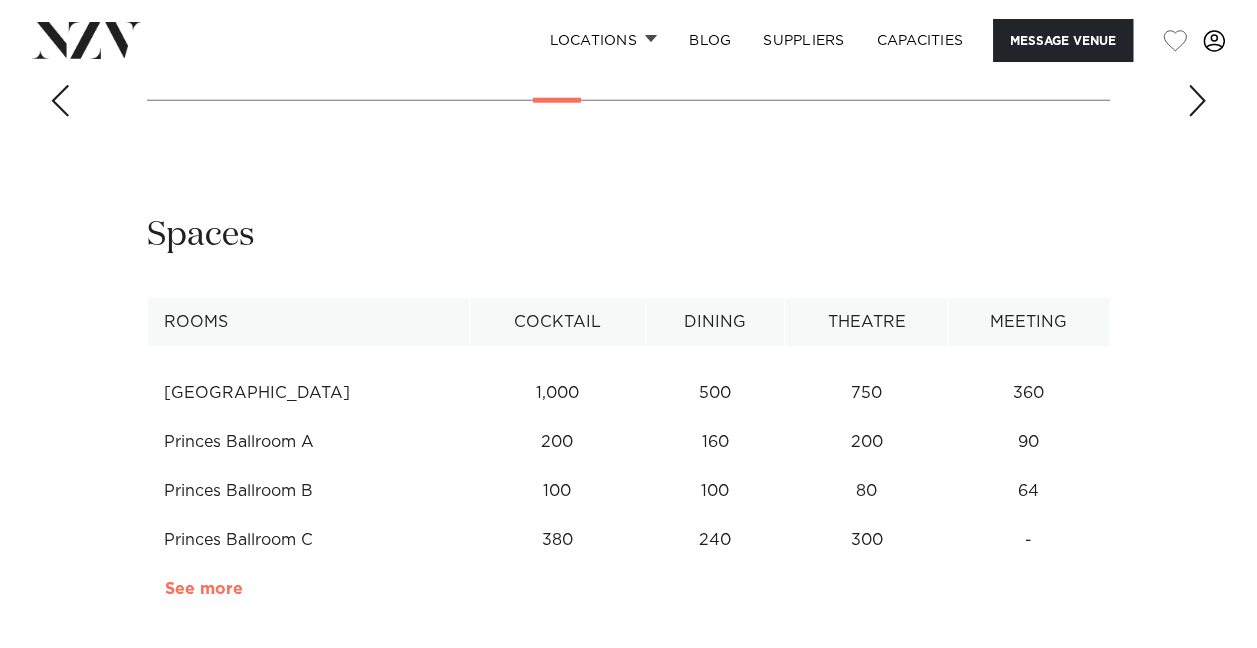 click on "See more" at bounding box center [243, 589] 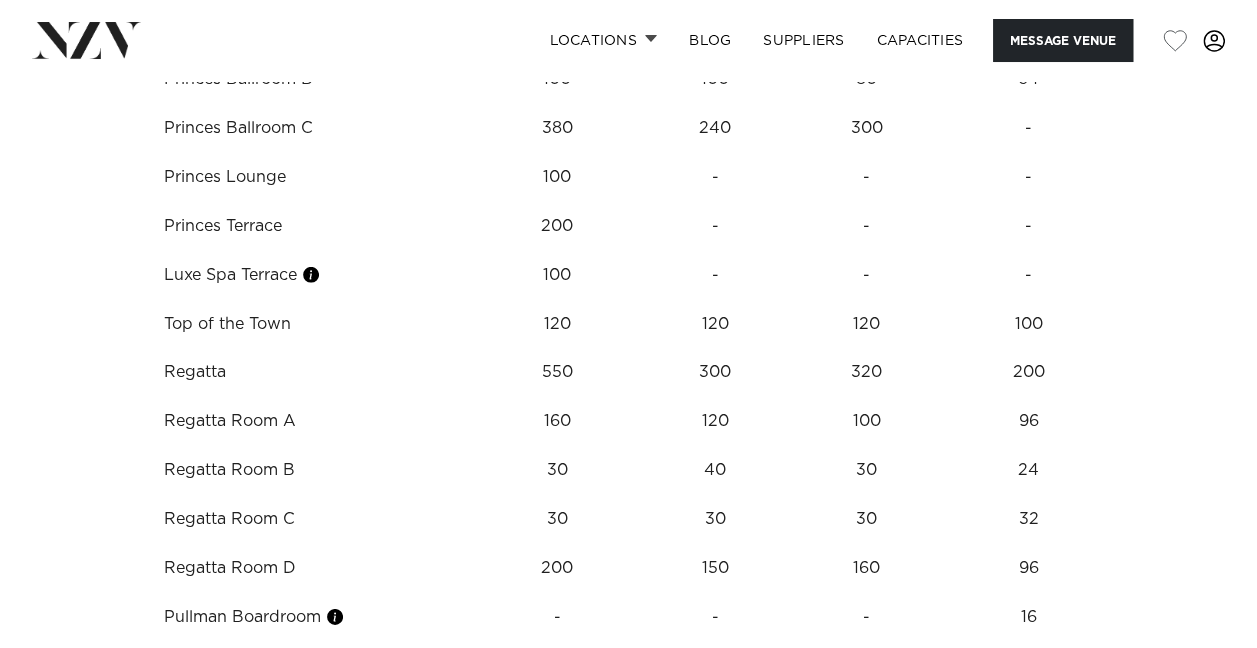 scroll, scrollTop: 2800, scrollLeft: 0, axis: vertical 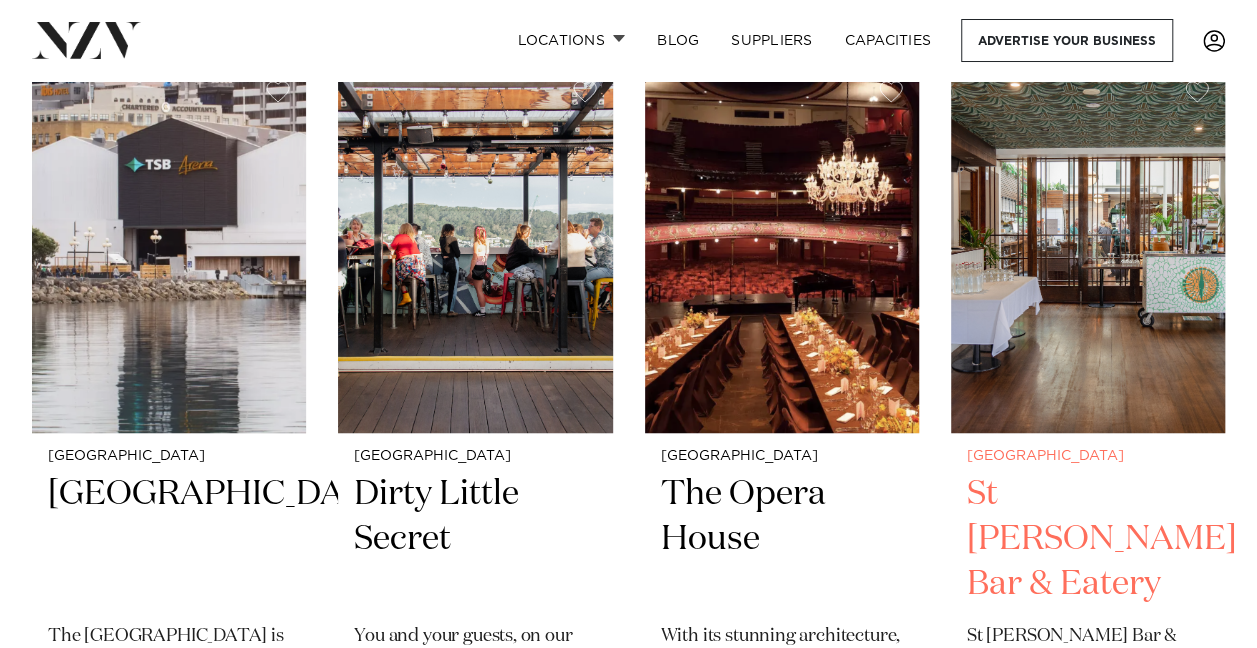 drag, startPoint x: 1046, startPoint y: 480, endPoint x: 1004, endPoint y: 485, distance: 42.296574 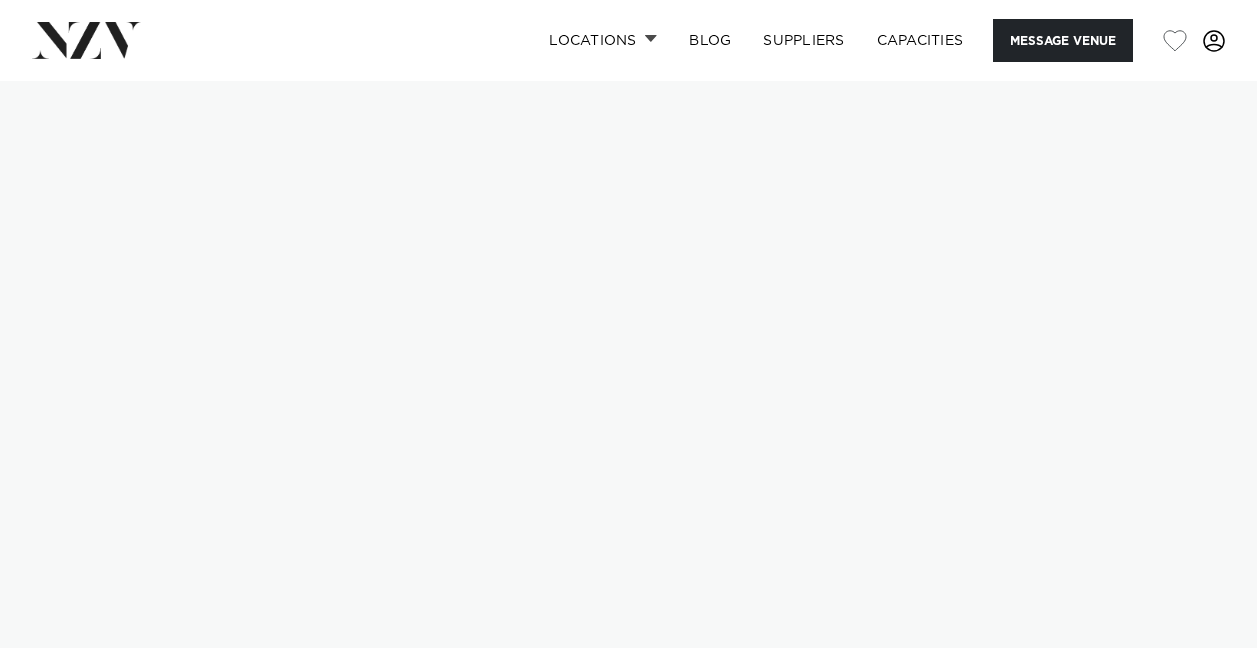 scroll, scrollTop: 0, scrollLeft: 0, axis: both 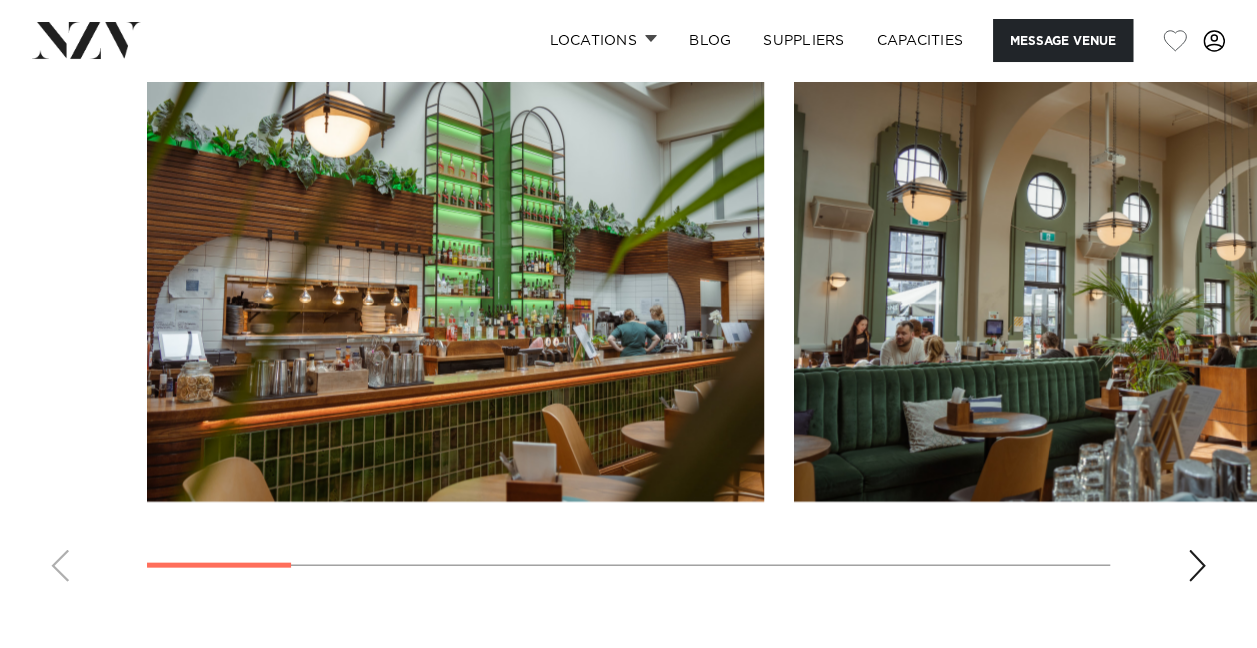 click at bounding box center (628, 323) 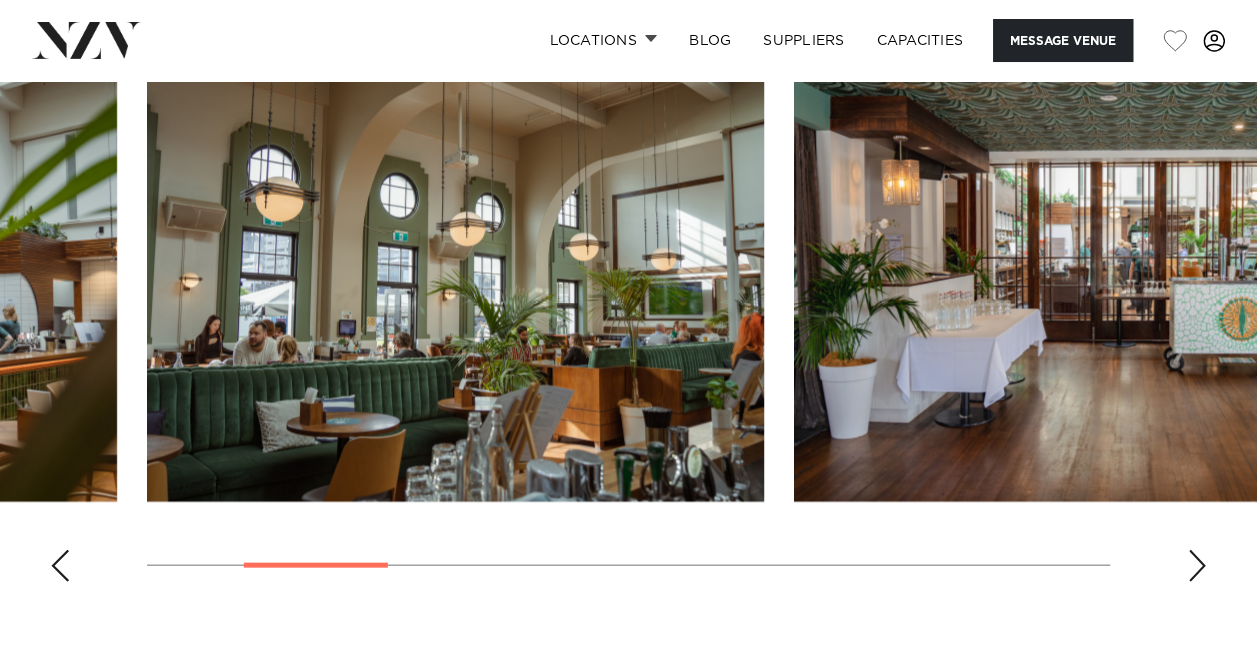 click at bounding box center [1197, 566] 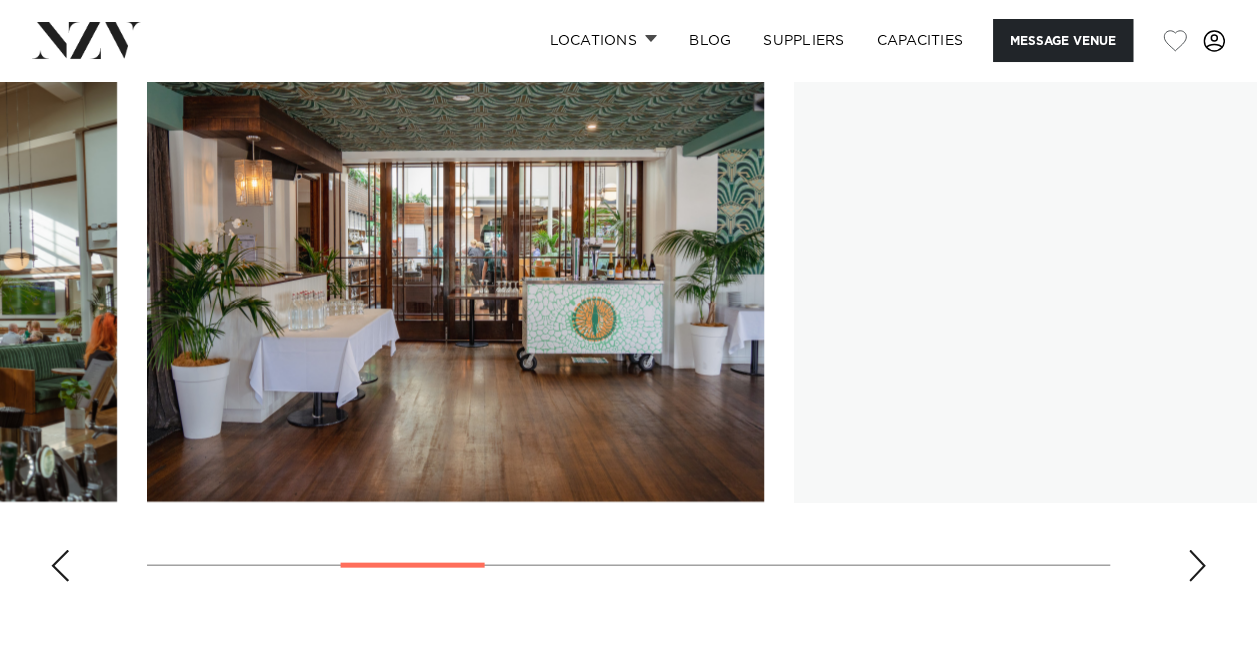 click at bounding box center (1197, 566) 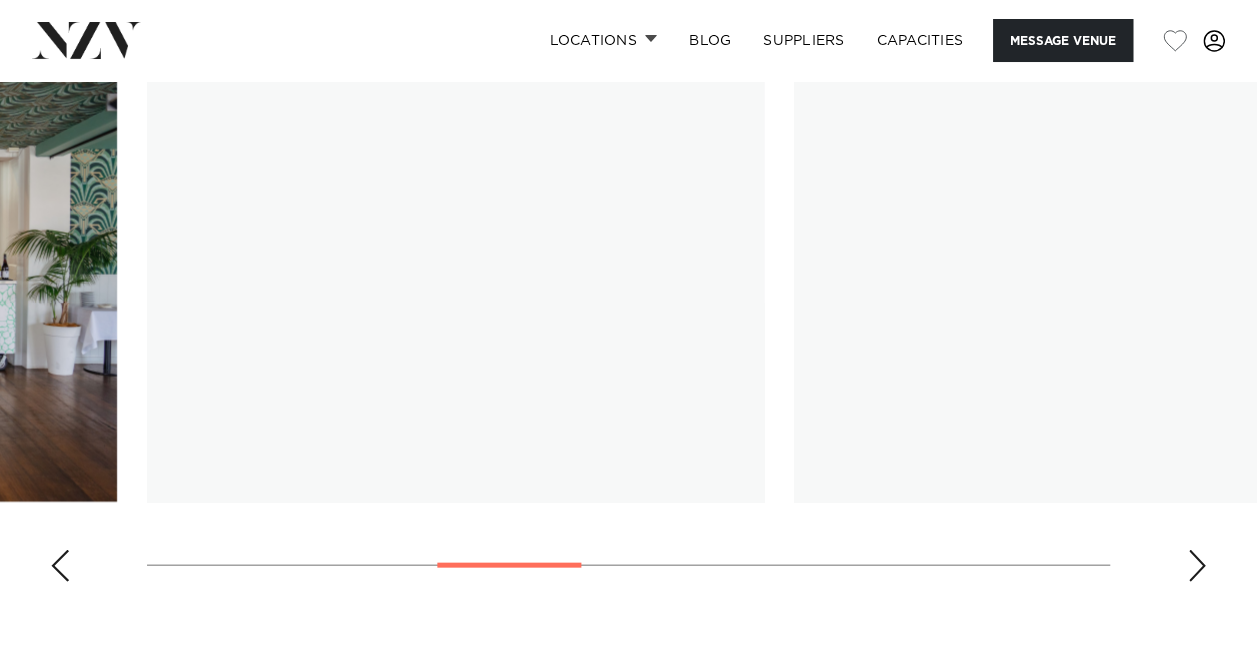 scroll, scrollTop: 1800, scrollLeft: 0, axis: vertical 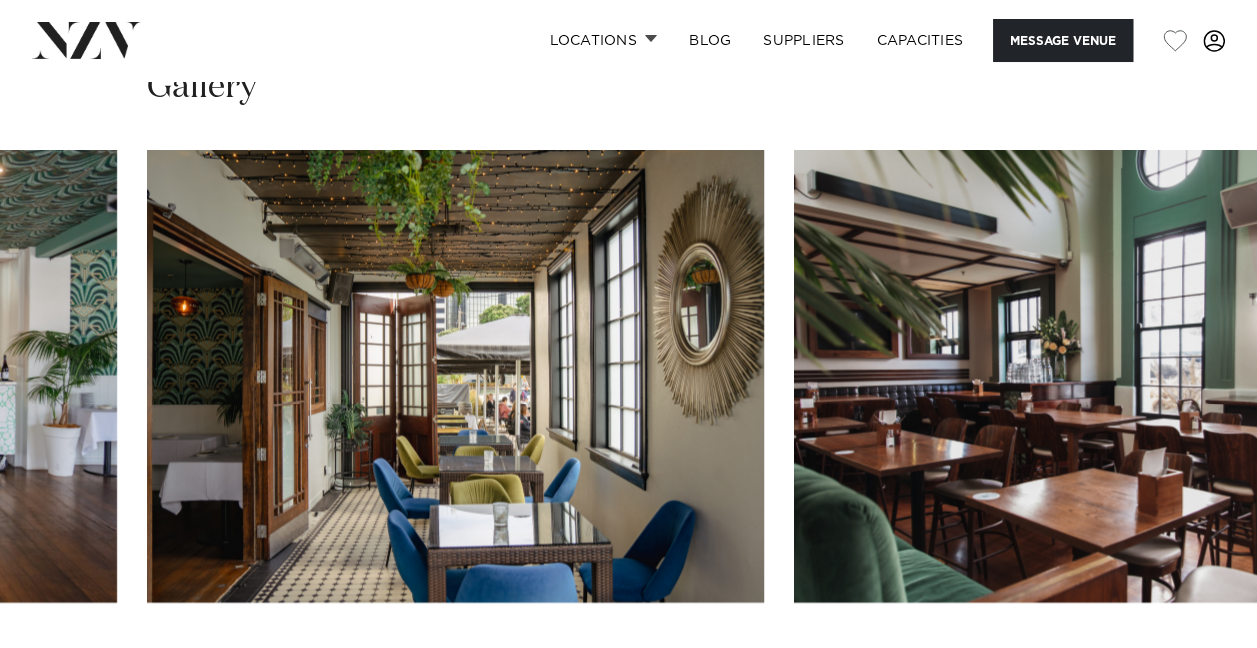 click at bounding box center (1197, 666) 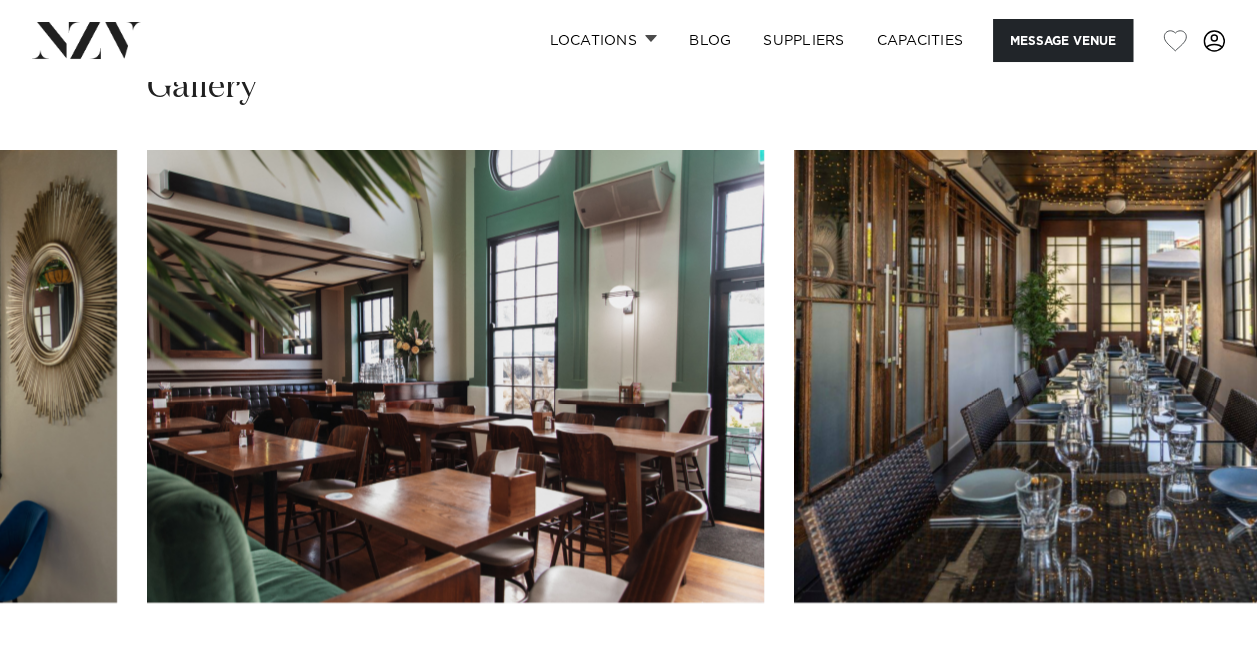 click at bounding box center [1197, 666] 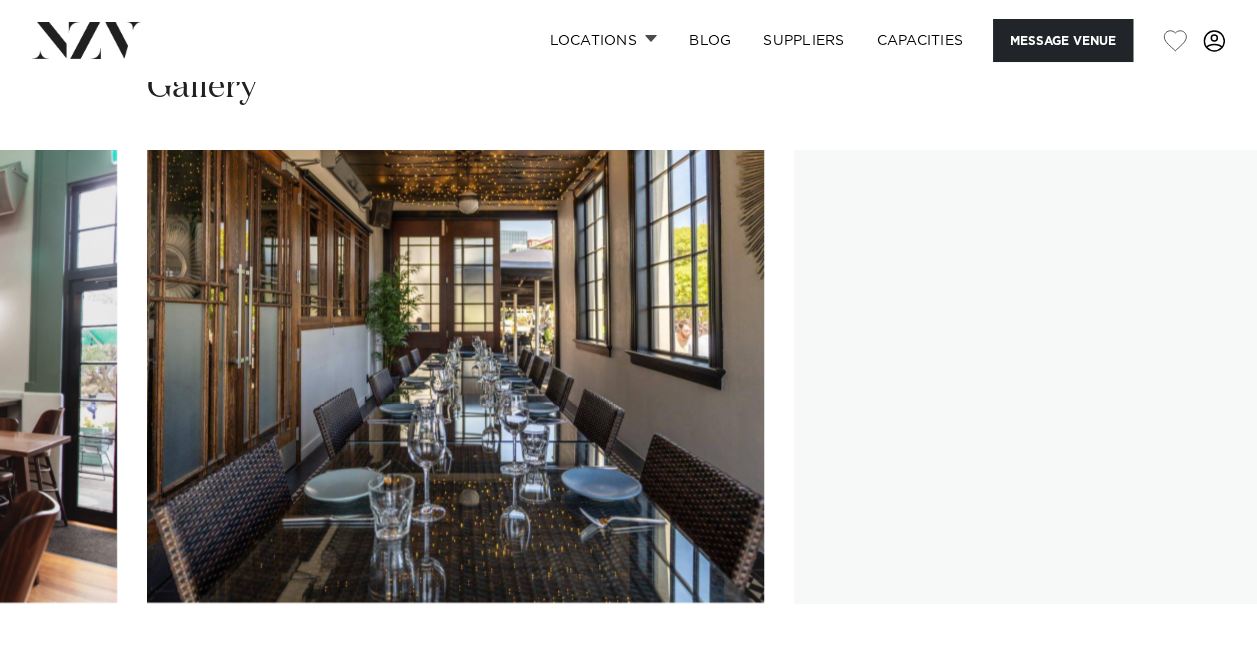 click at bounding box center [1197, 666] 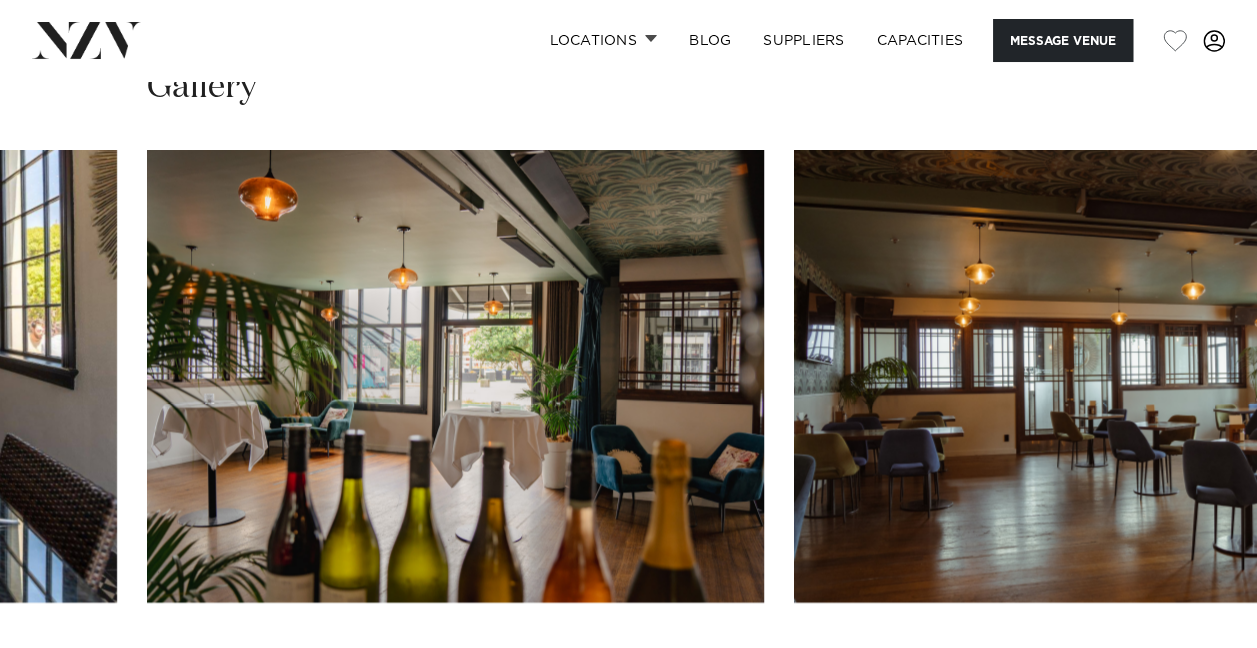 click at bounding box center [1197, 666] 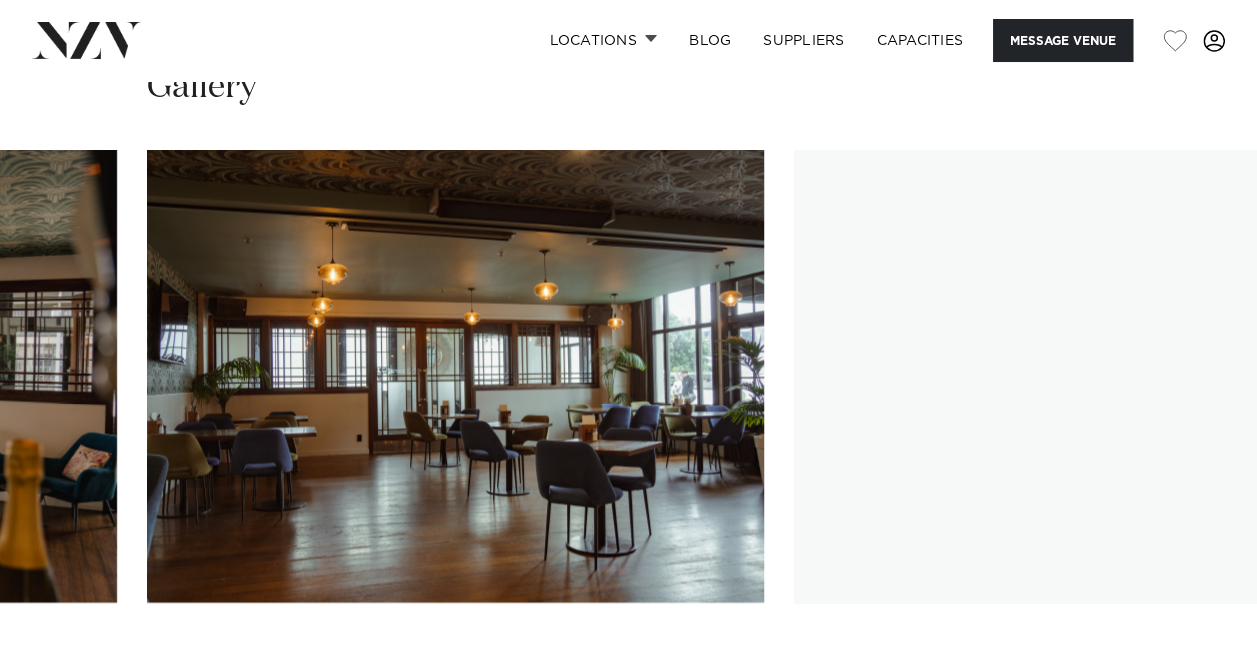 click at bounding box center [1197, 666] 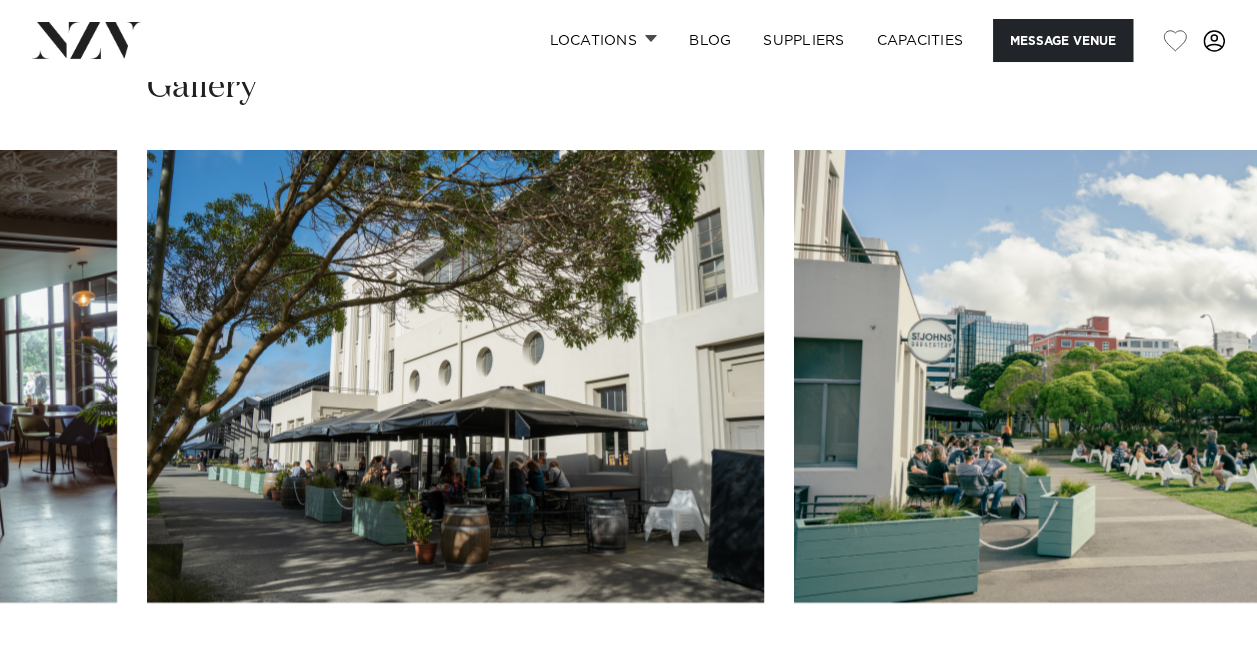 click at bounding box center (1197, 666) 